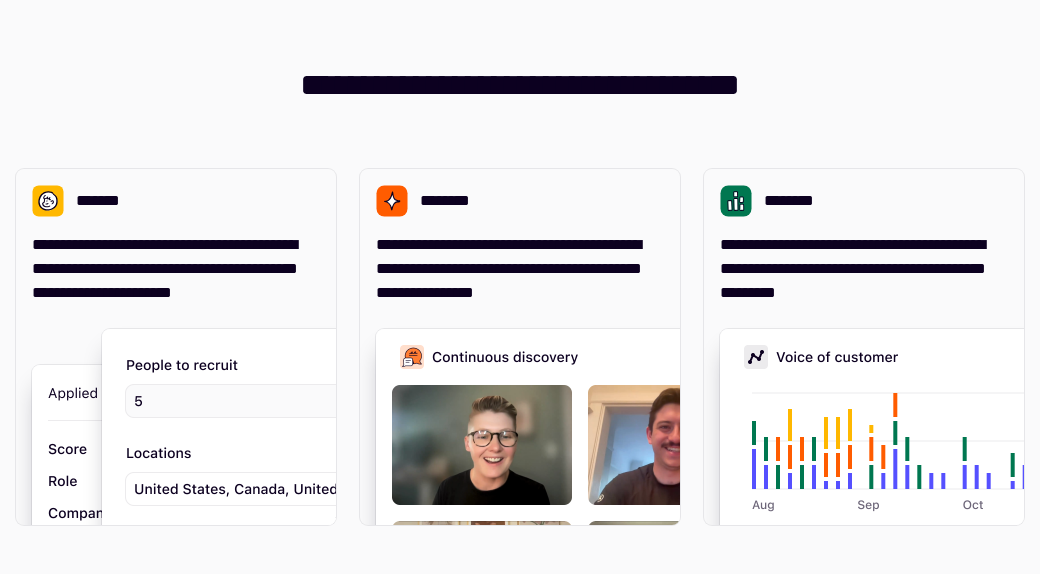 scroll, scrollTop: 0, scrollLeft: 0, axis: both 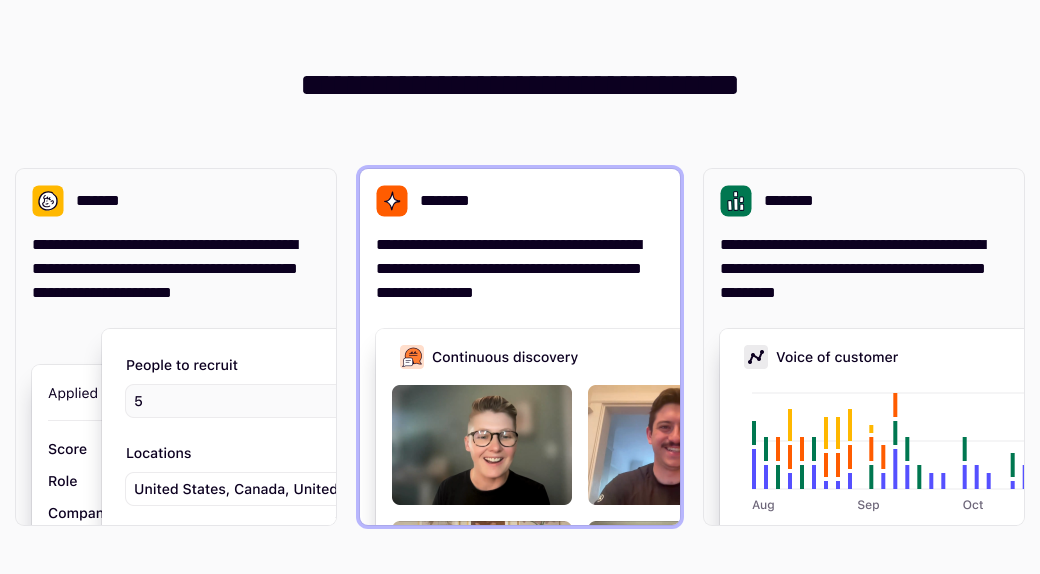 click on "**********" at bounding box center [520, 269] 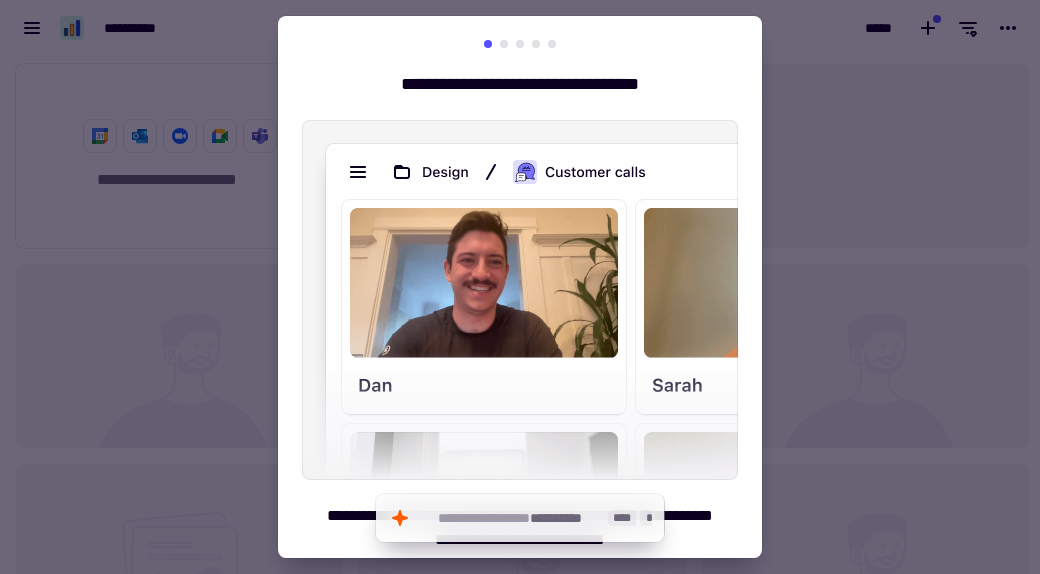 scroll, scrollTop: 16, scrollLeft: 16, axis: both 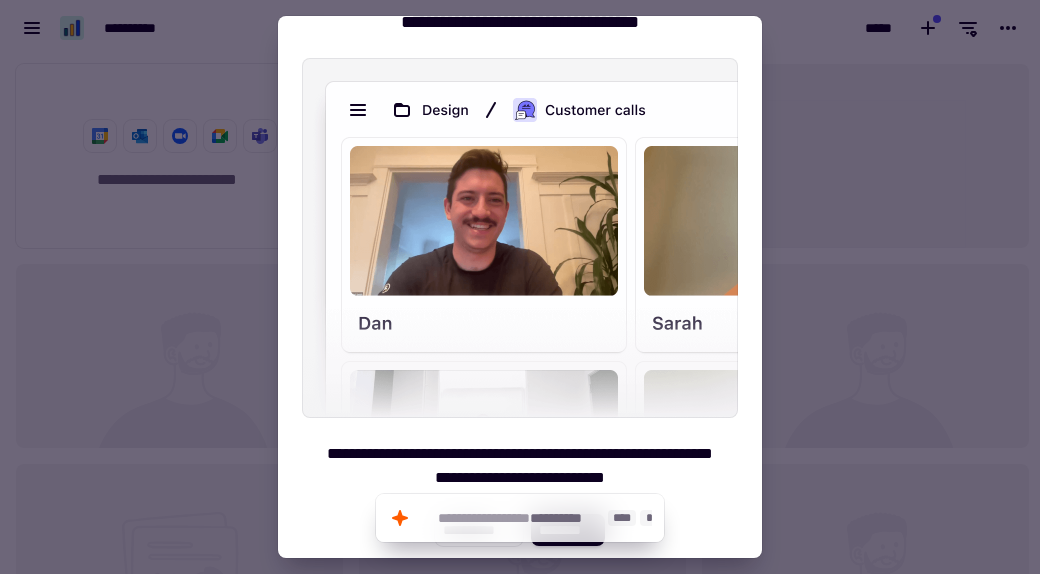 drag, startPoint x: 514, startPoint y: 529, endPoint x: 323, endPoint y: 470, distance: 199.90498 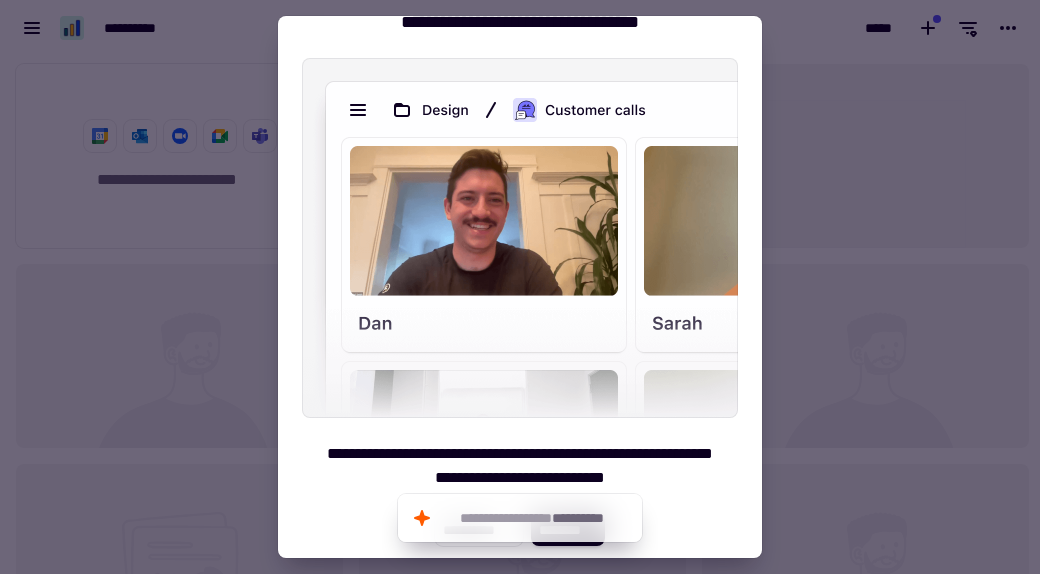 click at bounding box center [520, 287] 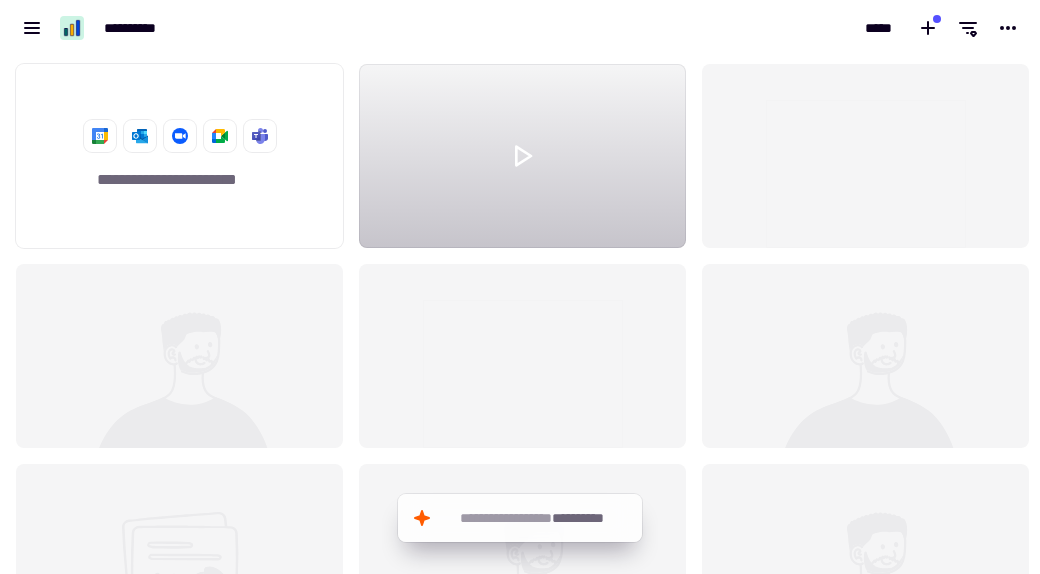 scroll, scrollTop: 503, scrollLeft: 1010, axis: both 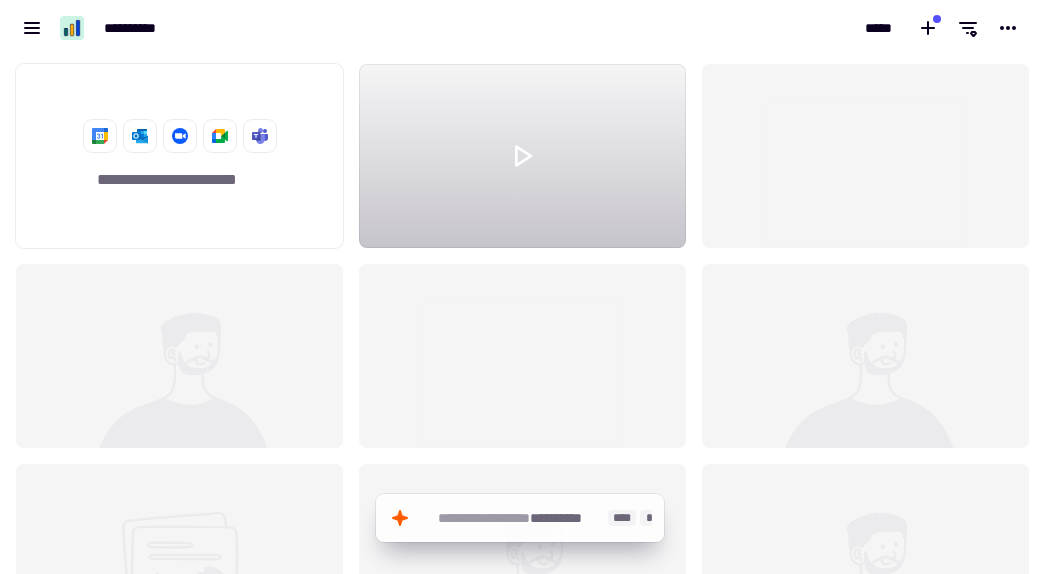 click on "**********" 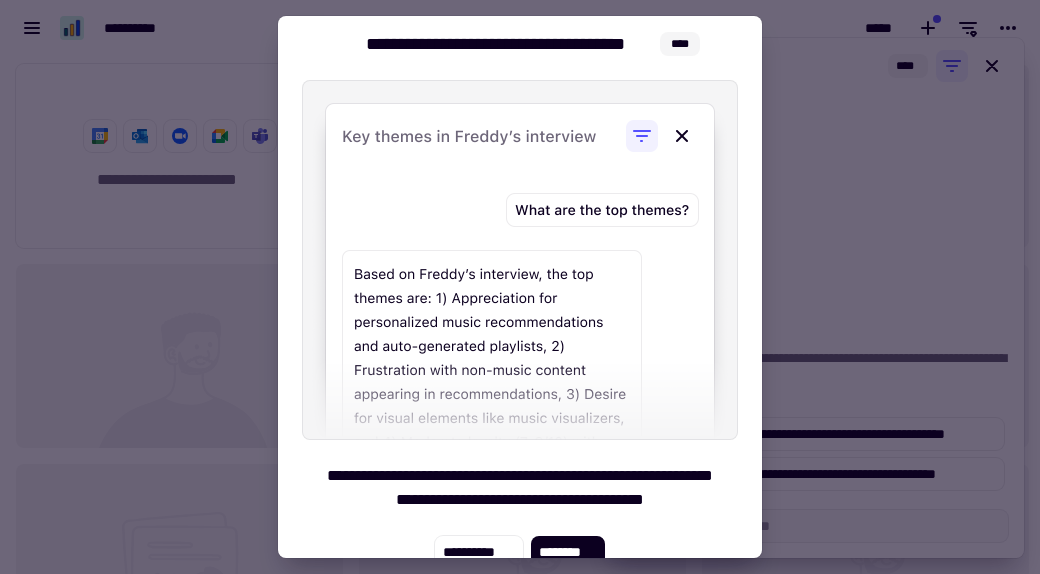 scroll, scrollTop: 62, scrollLeft: 0, axis: vertical 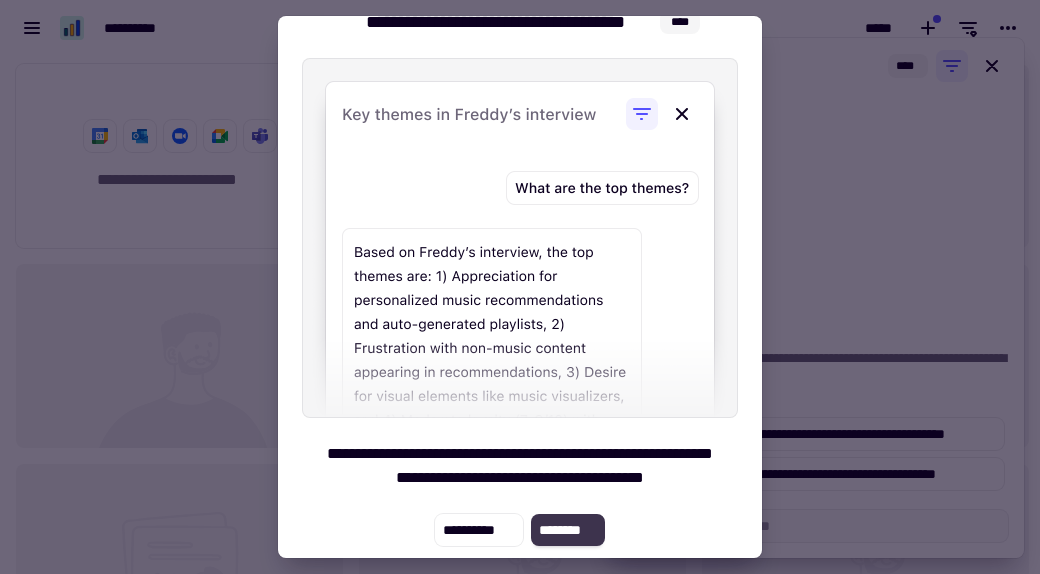 click on "********" 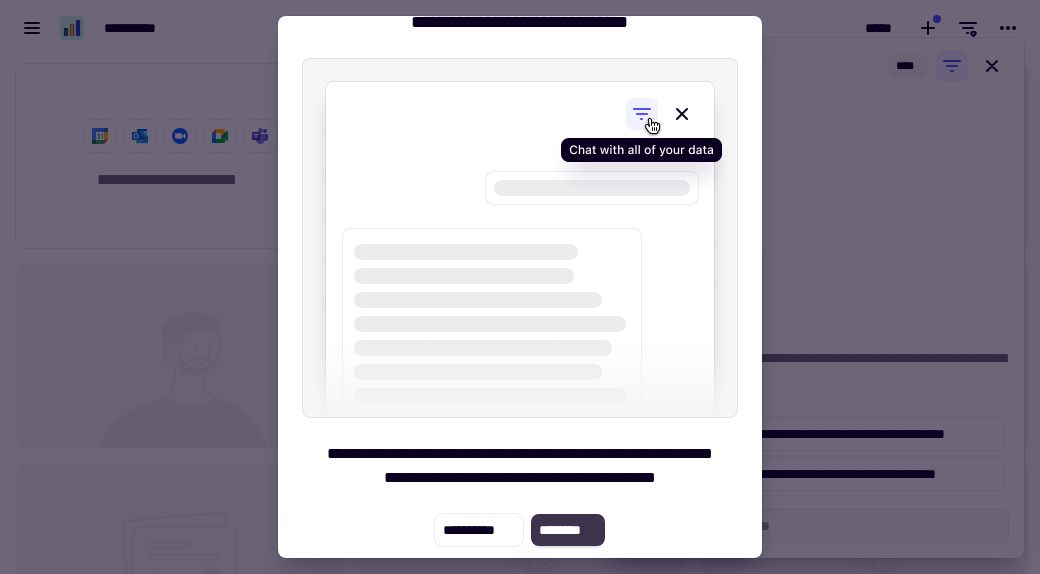 click on "********" 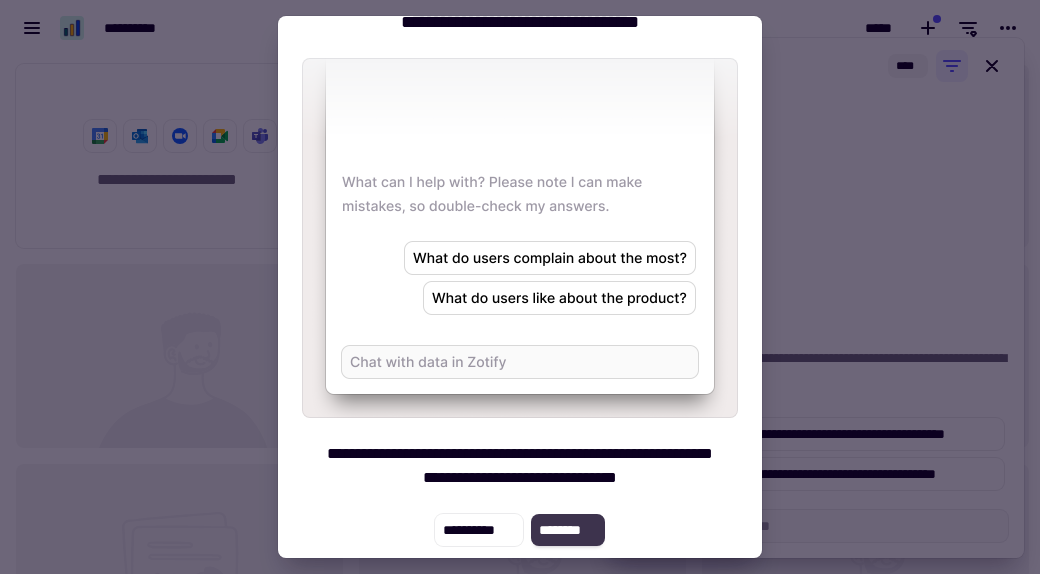 click on "********" 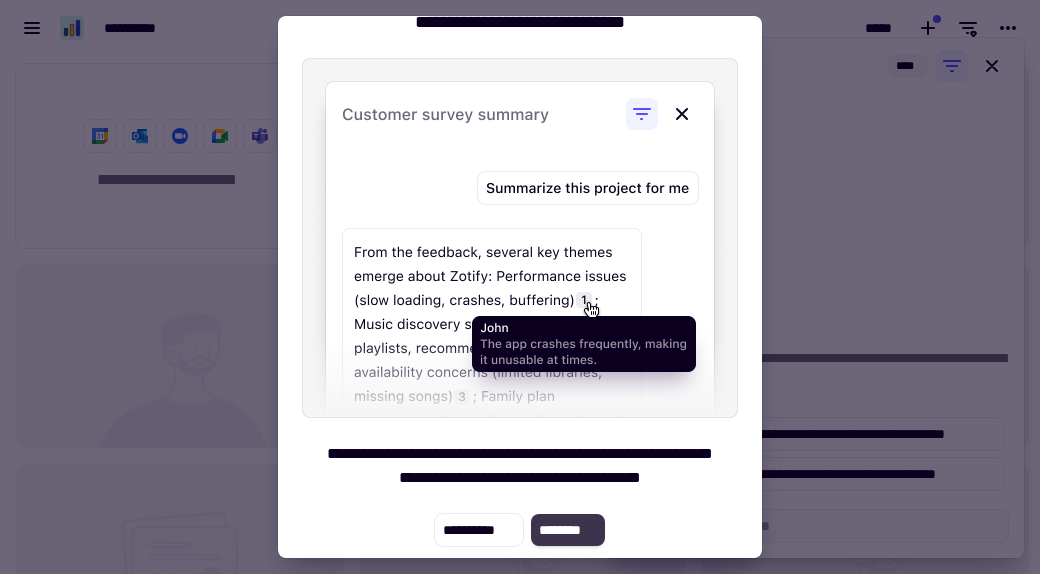 click on "********" 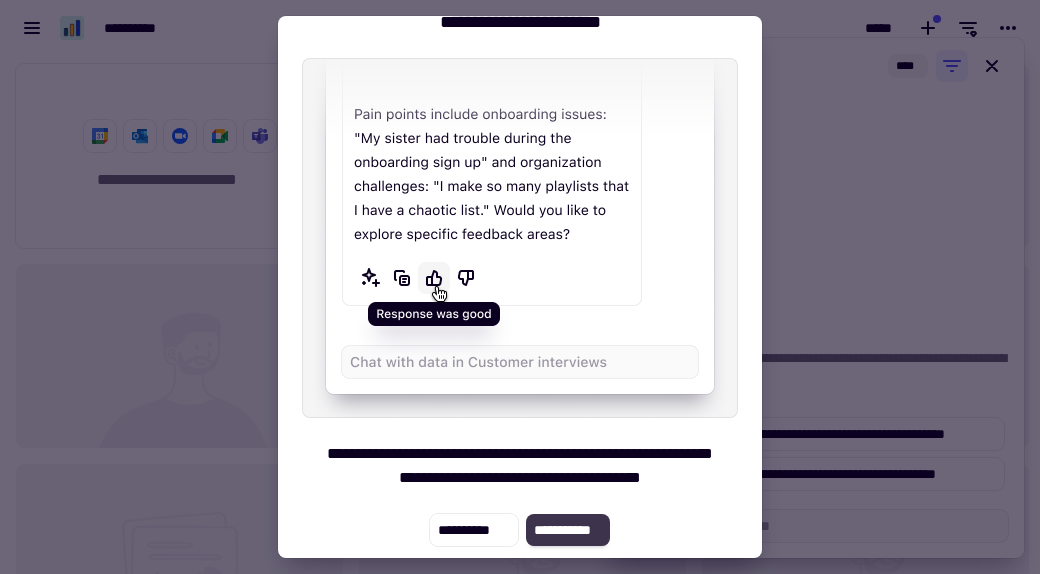 click on "**********" 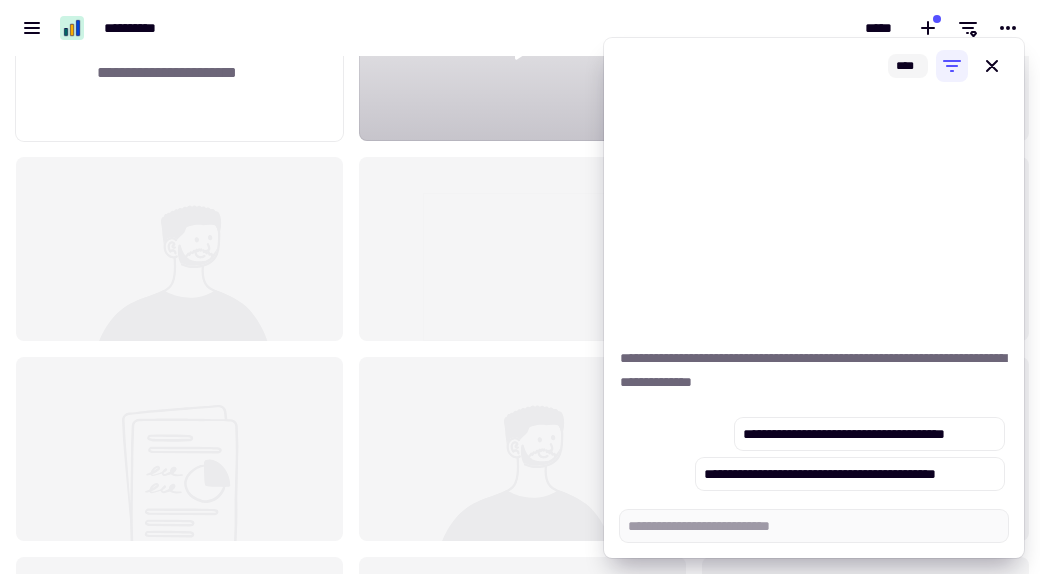 scroll, scrollTop: 300, scrollLeft: 0, axis: vertical 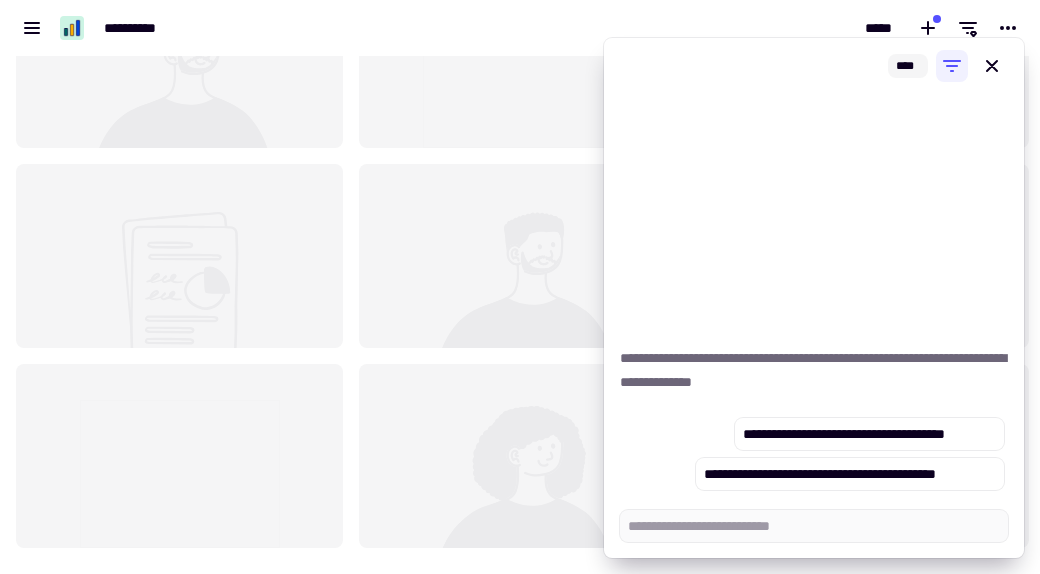 click on "**********" at bounding box center (814, 294) 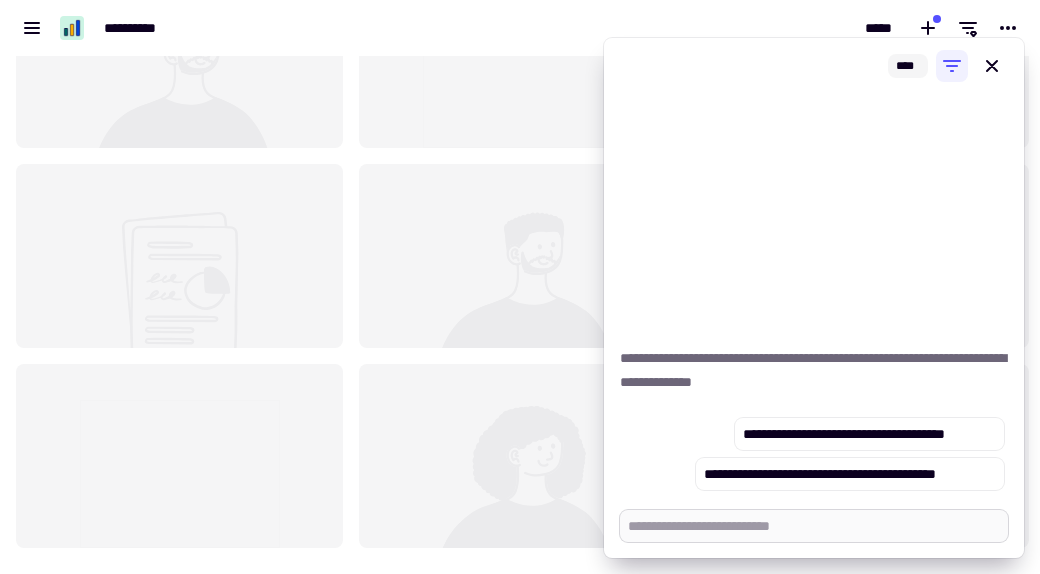 click at bounding box center (814, 526) 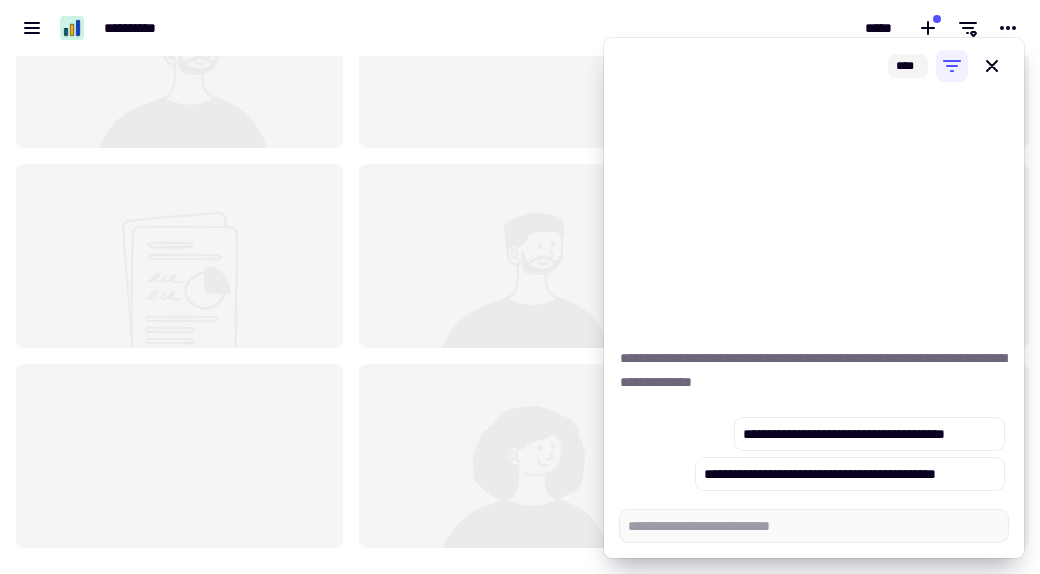 type on "*" 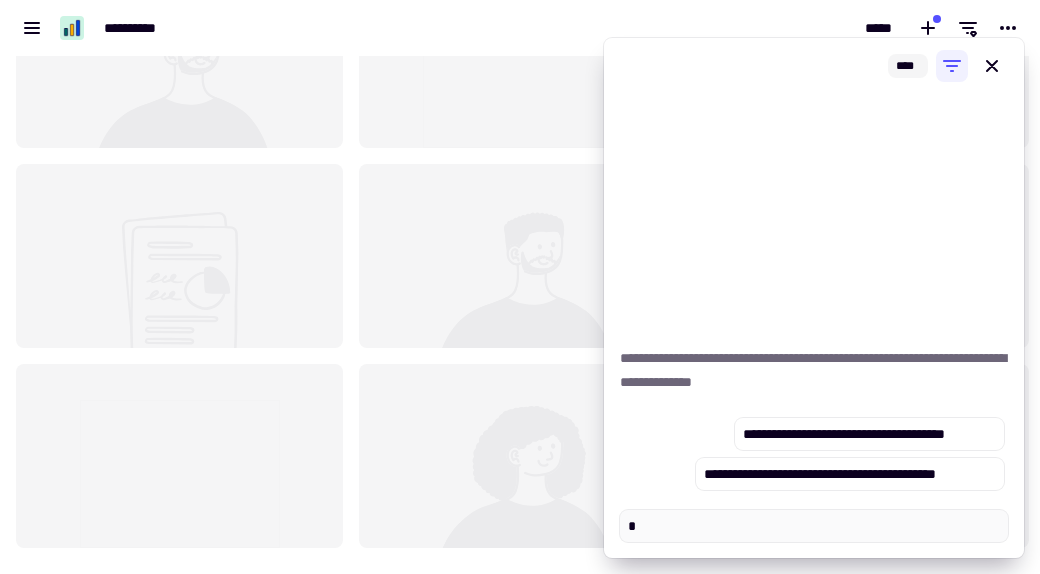 type on "*" 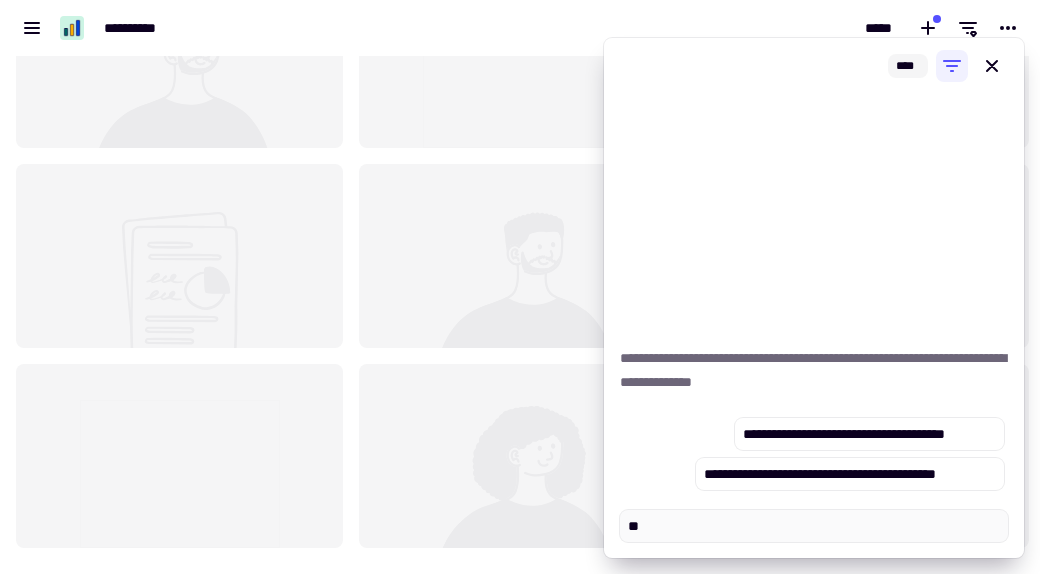 type on "*" 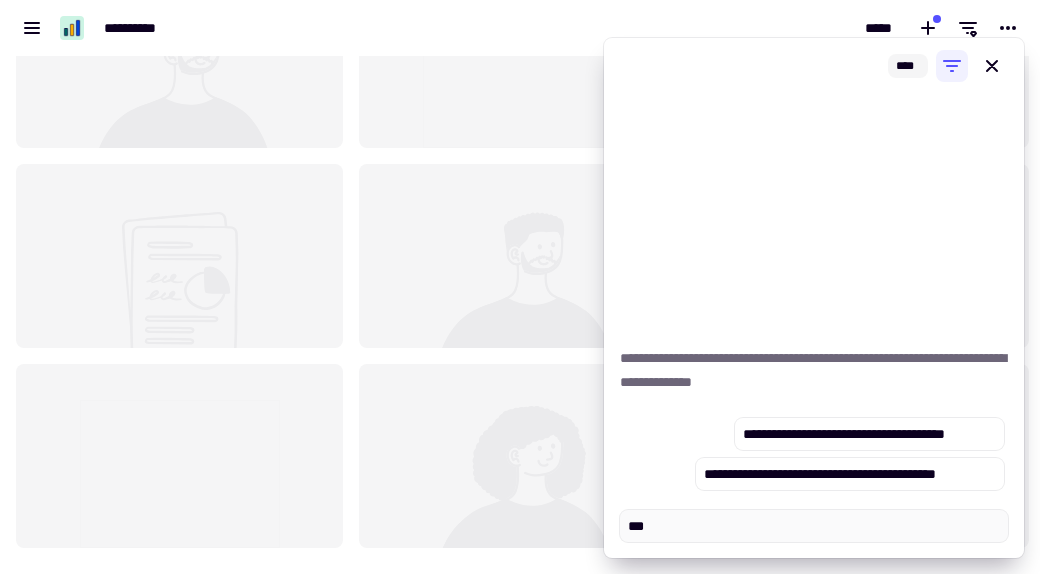 type on "*" 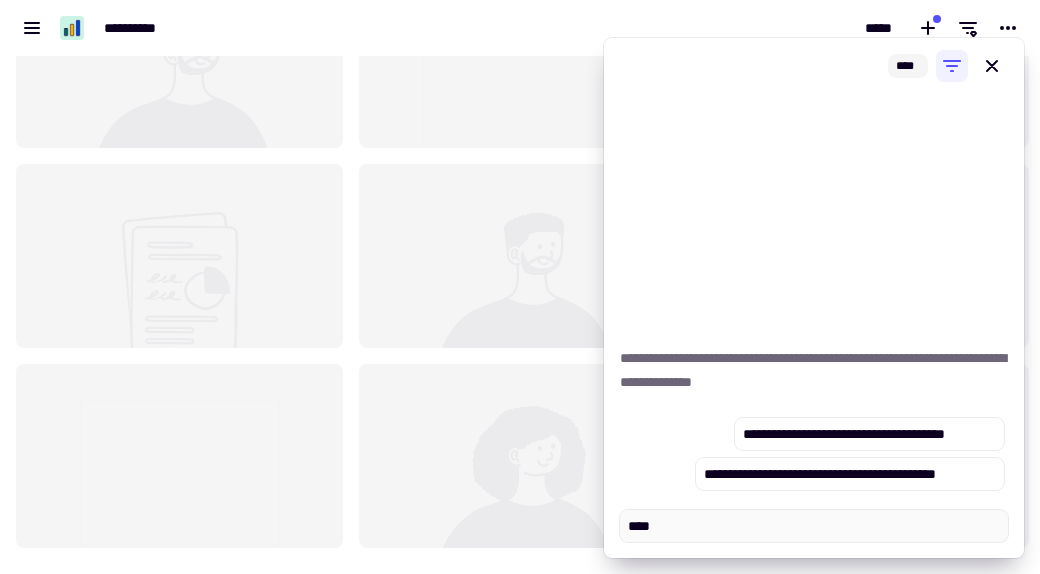 type on "*" 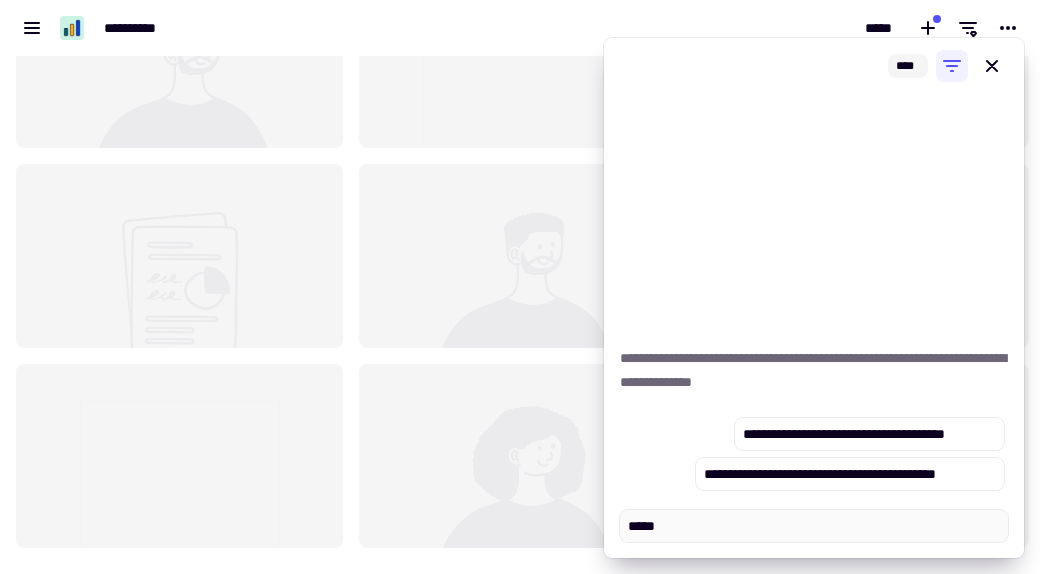 type on "*" 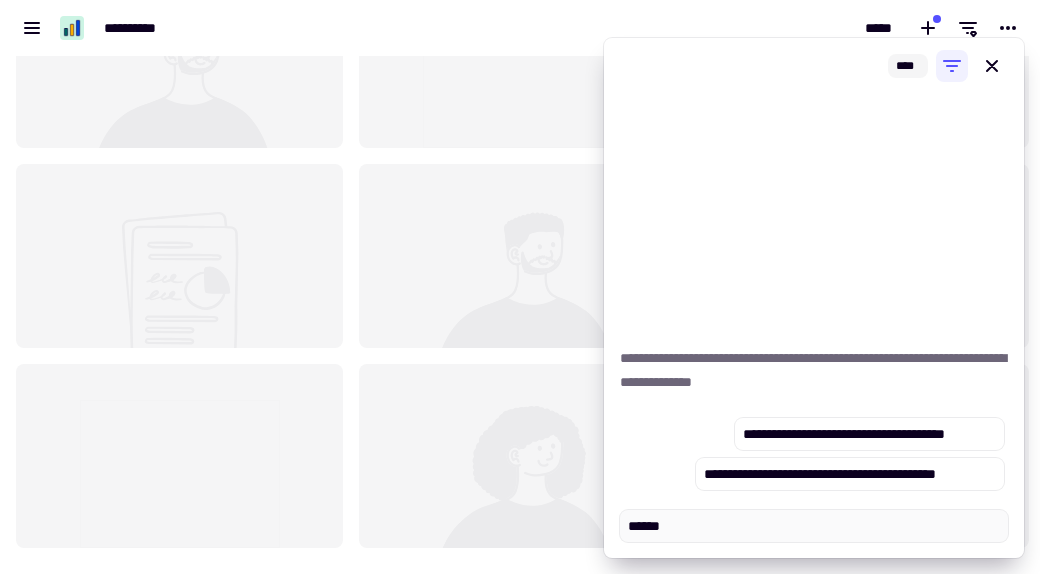 type on "*" 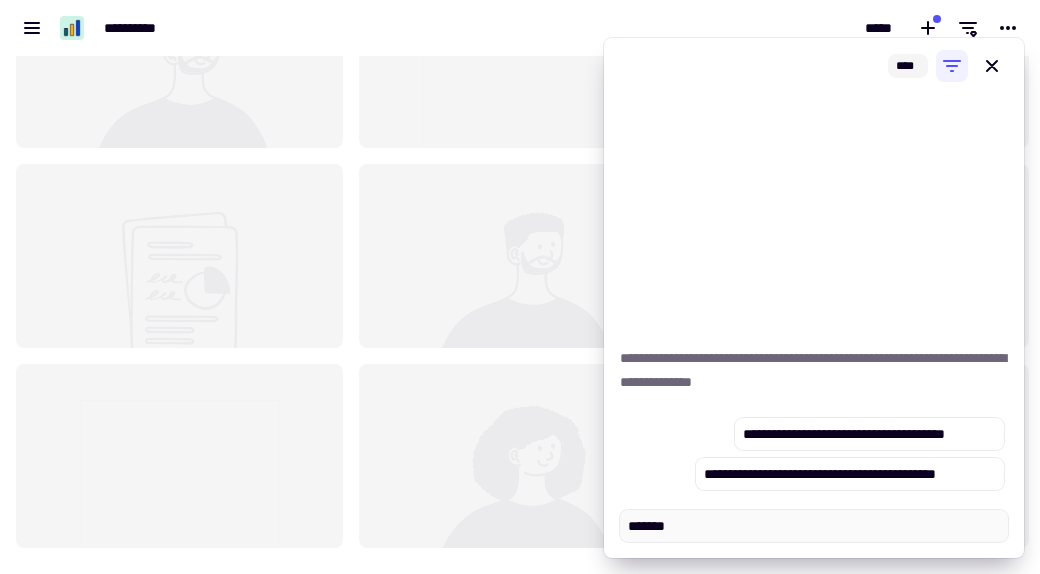 type on "*" 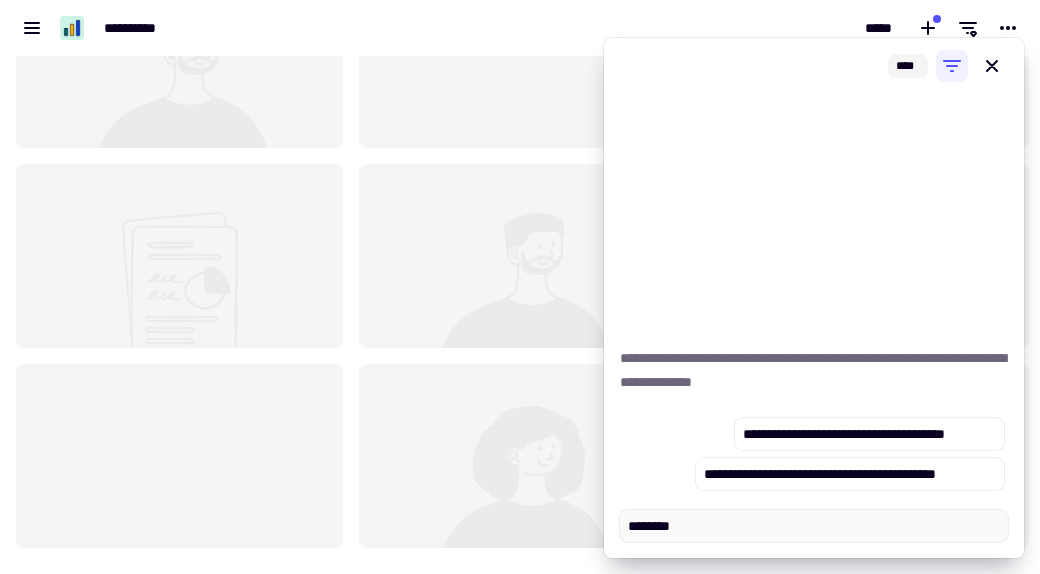 type on "*" 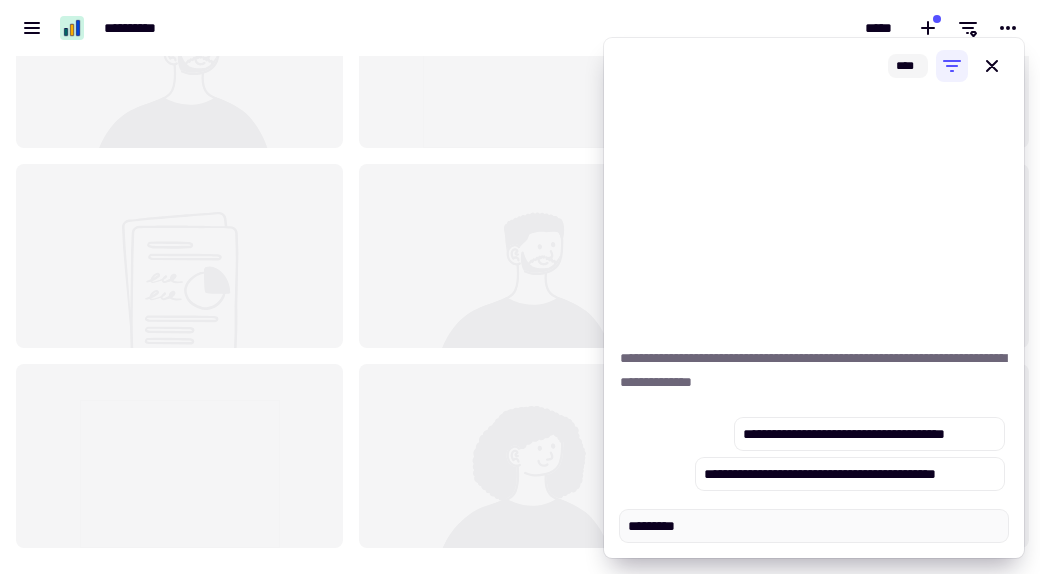 type on "*" 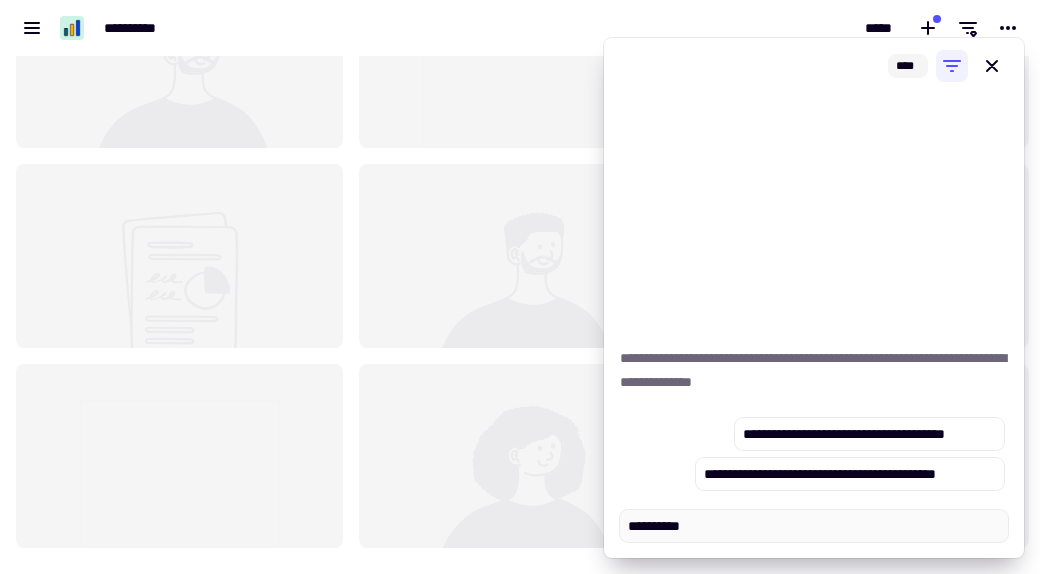 type on "*" 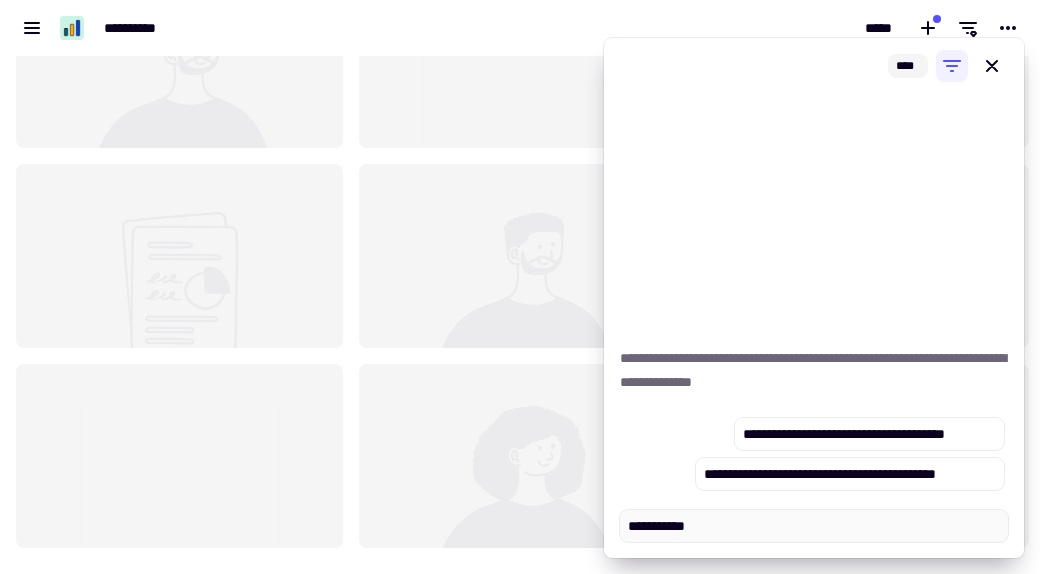 type on "*" 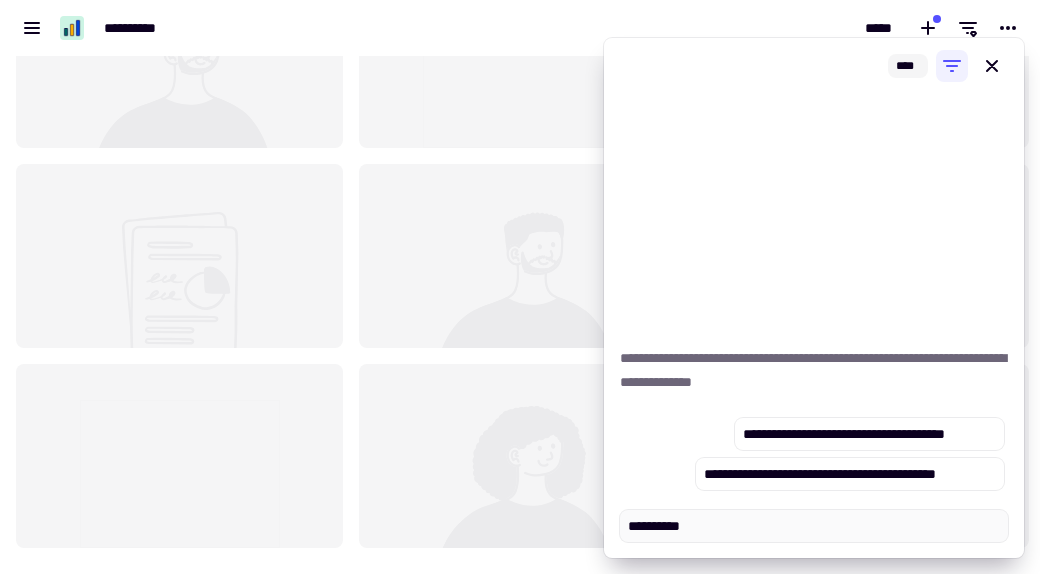 type on "*" 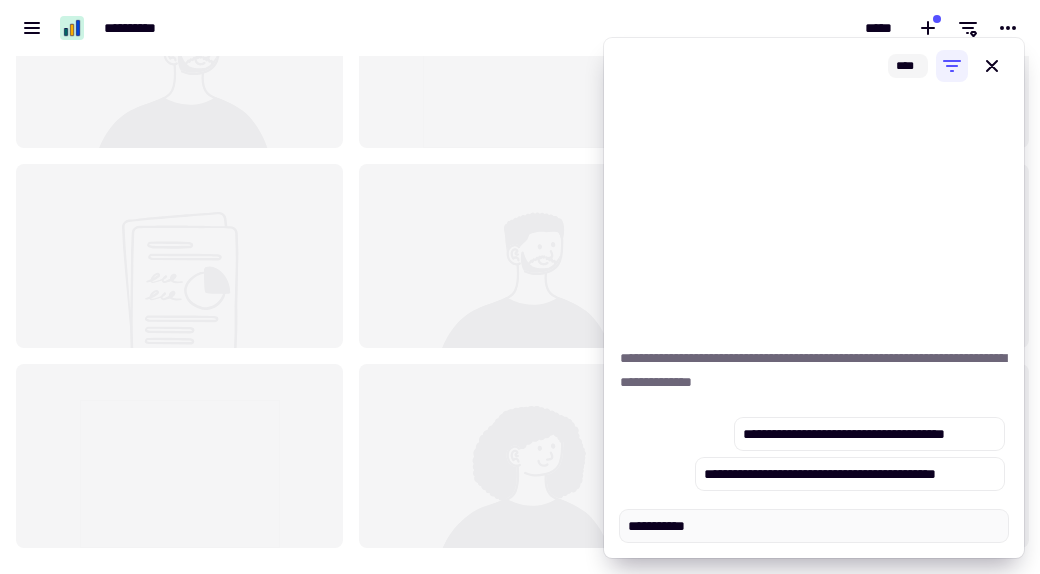 type on "*" 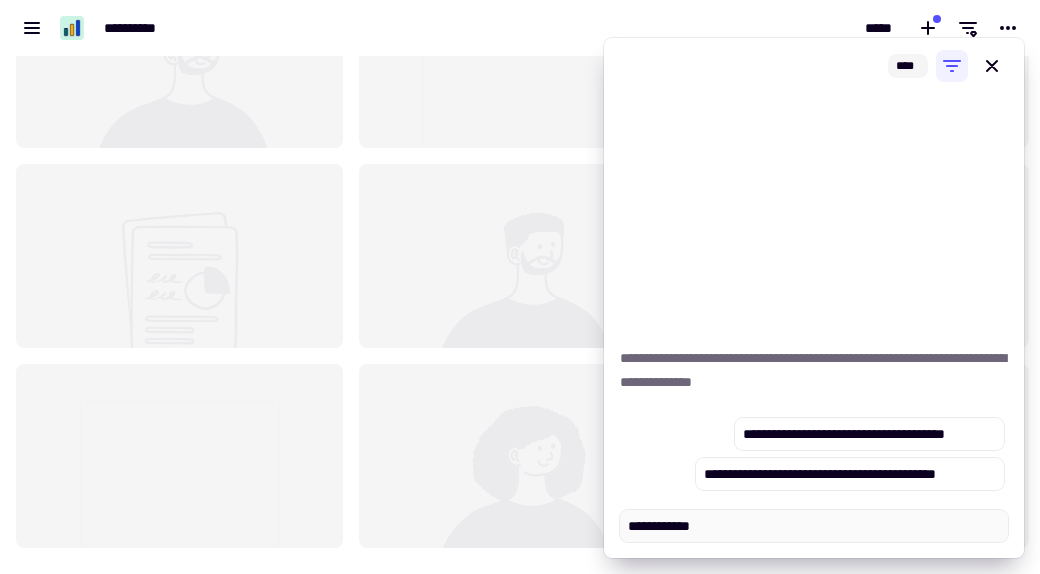 type on "*" 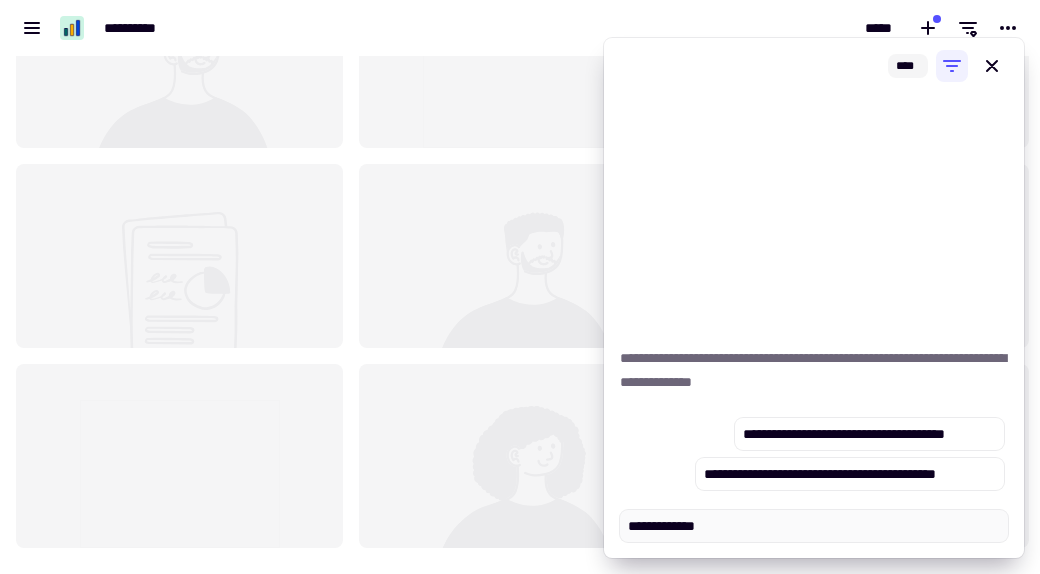 type on "*" 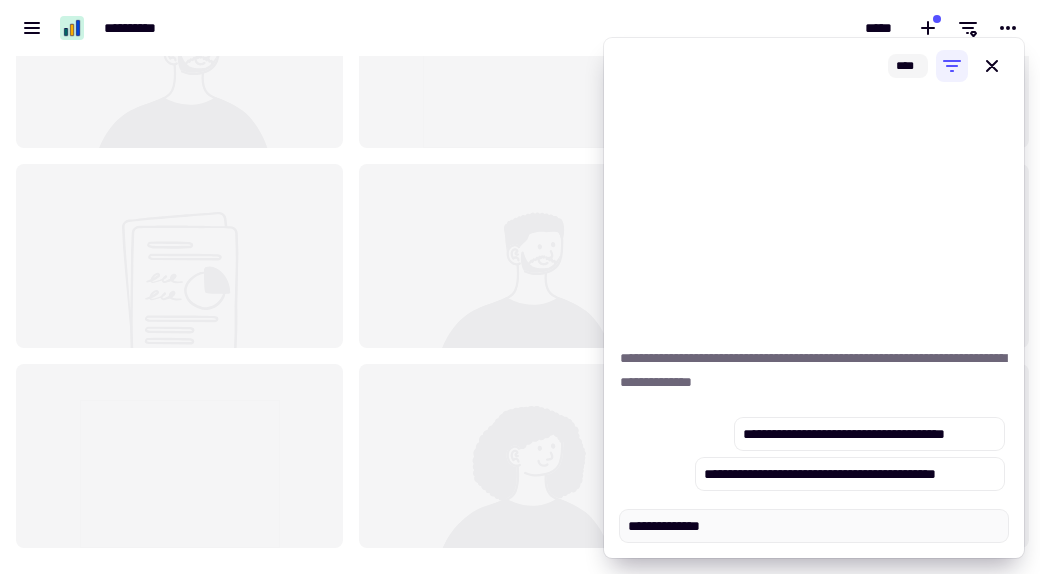 type on "*" 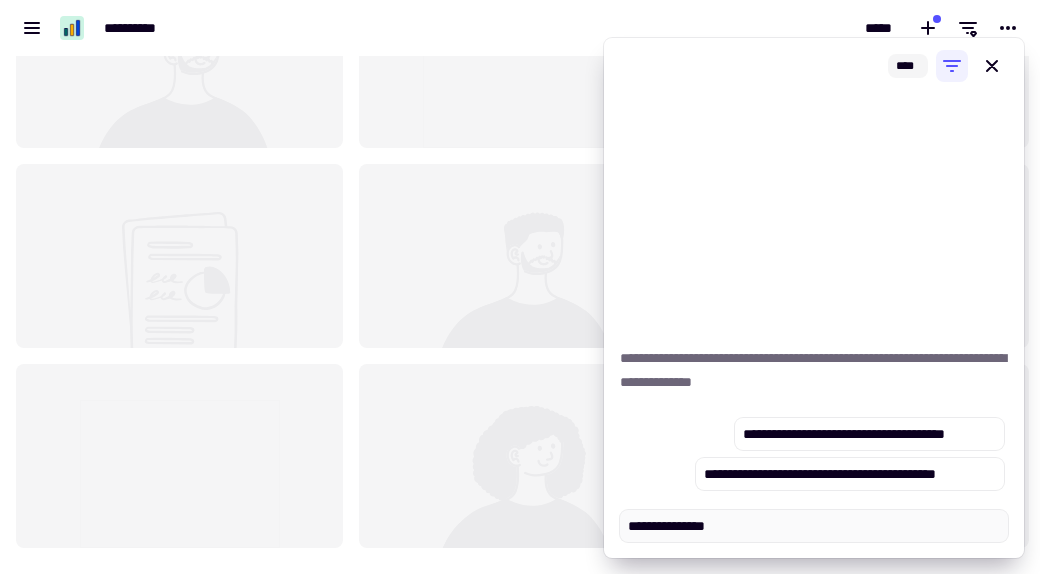 type on "*" 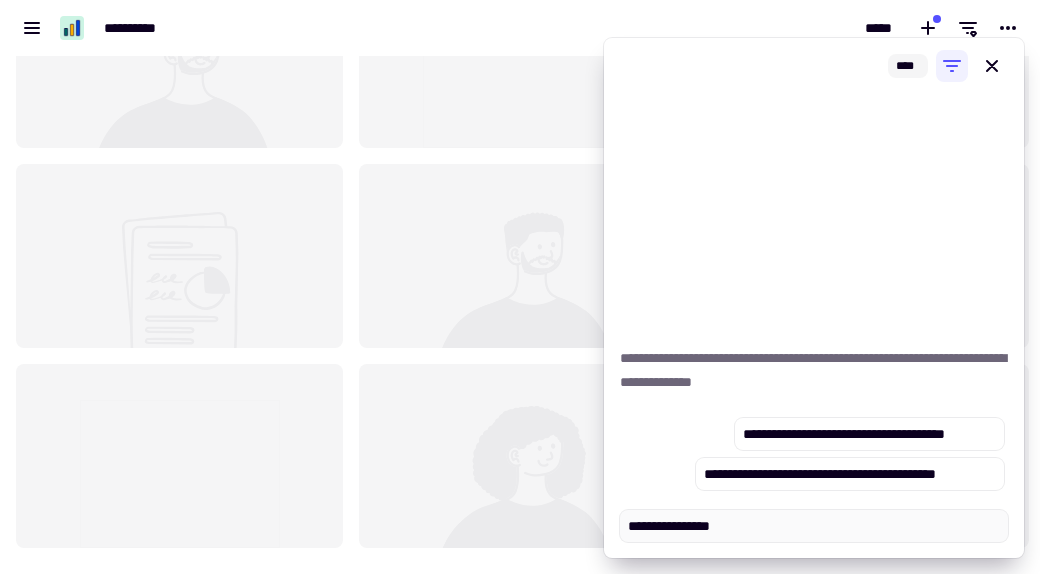 type on "*" 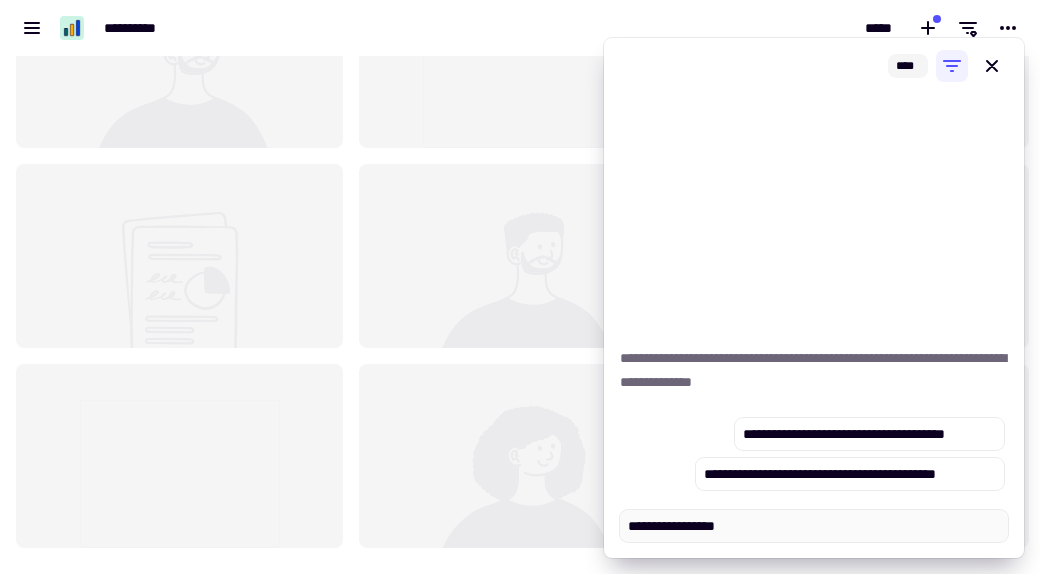 type on "*" 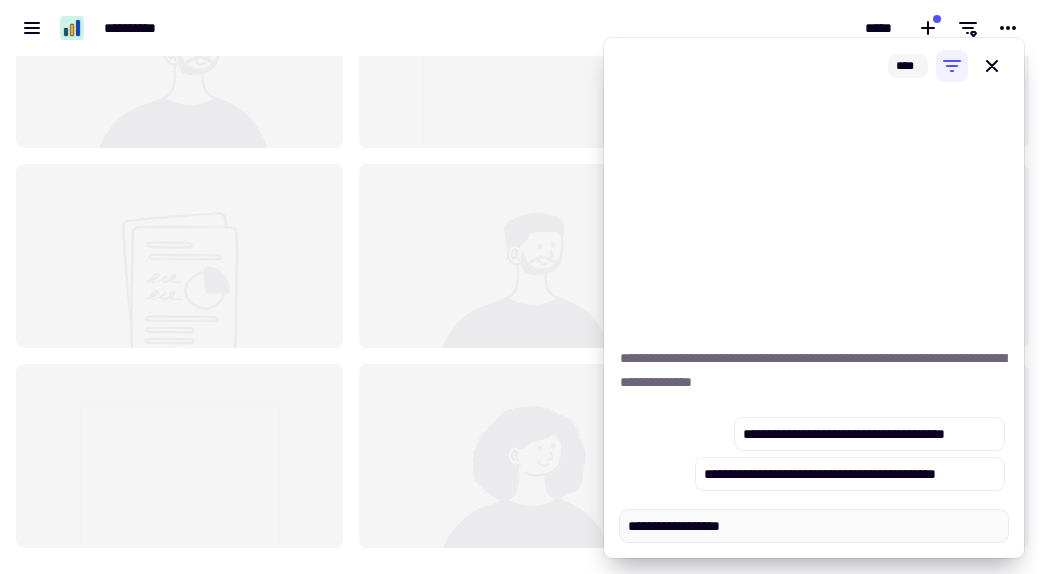 type on "*" 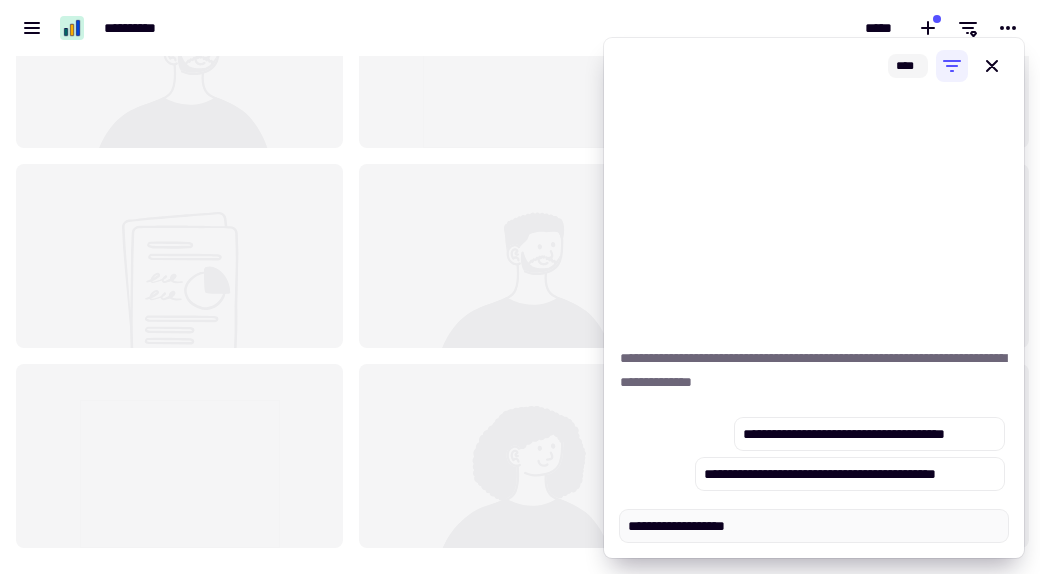 type on "*" 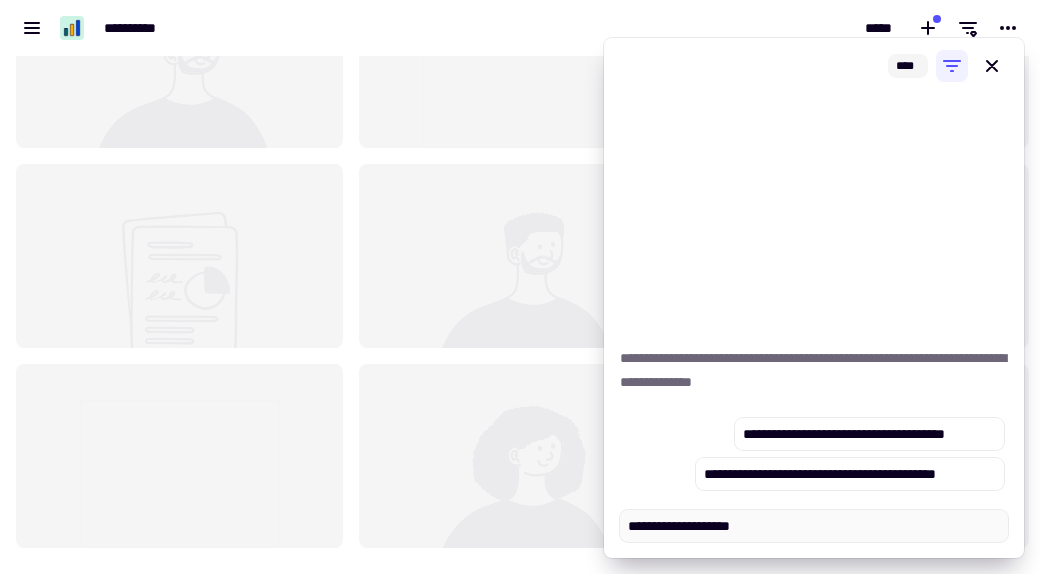 type on "*" 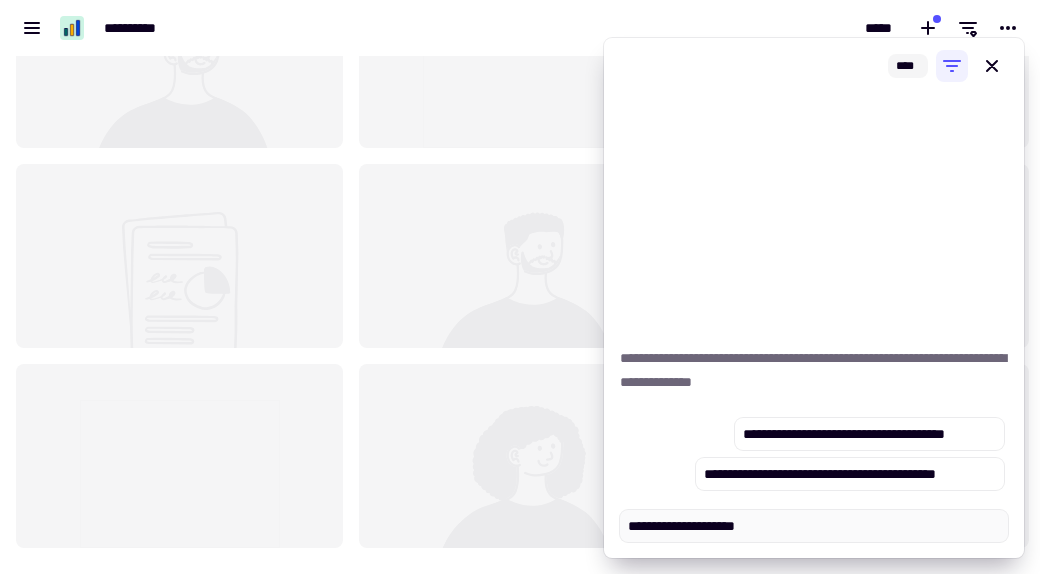 type on "*" 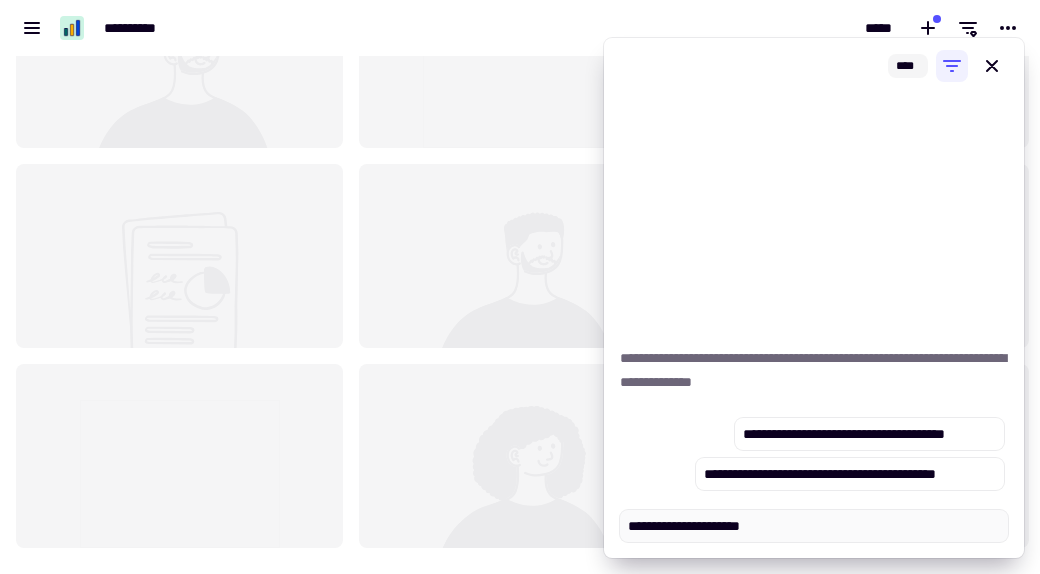 type on "*" 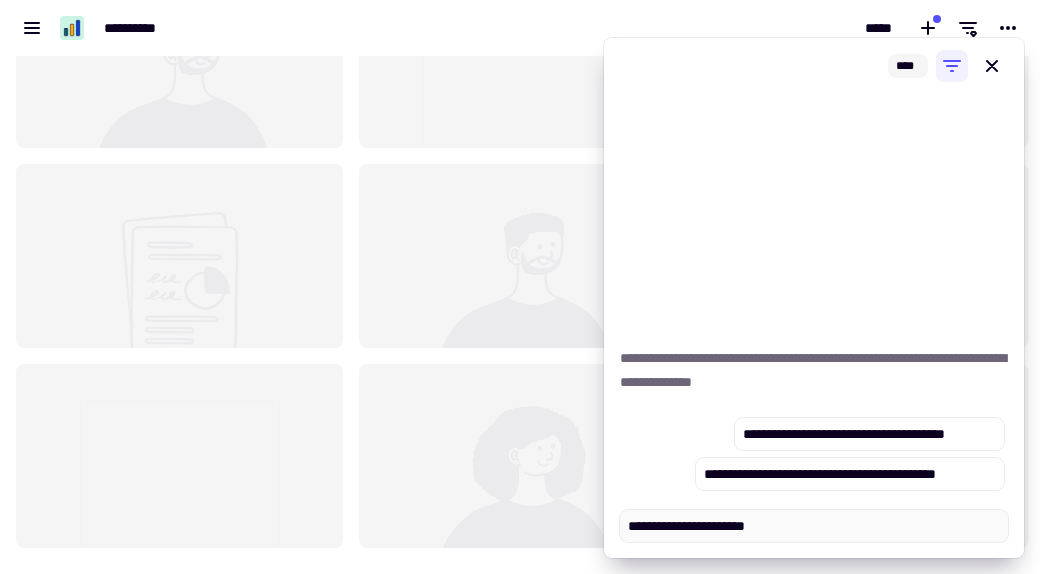 type on "*" 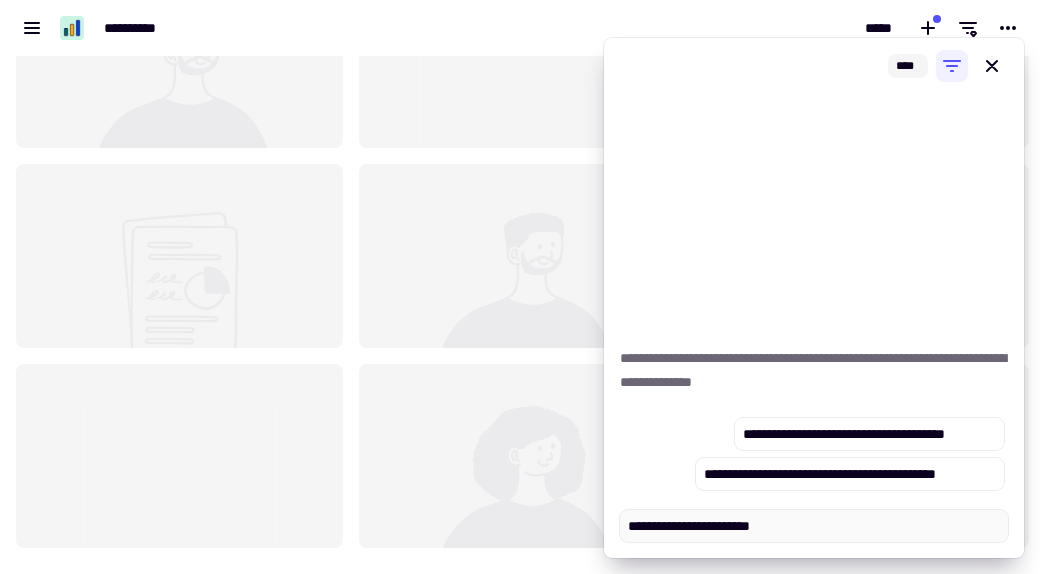type on "*" 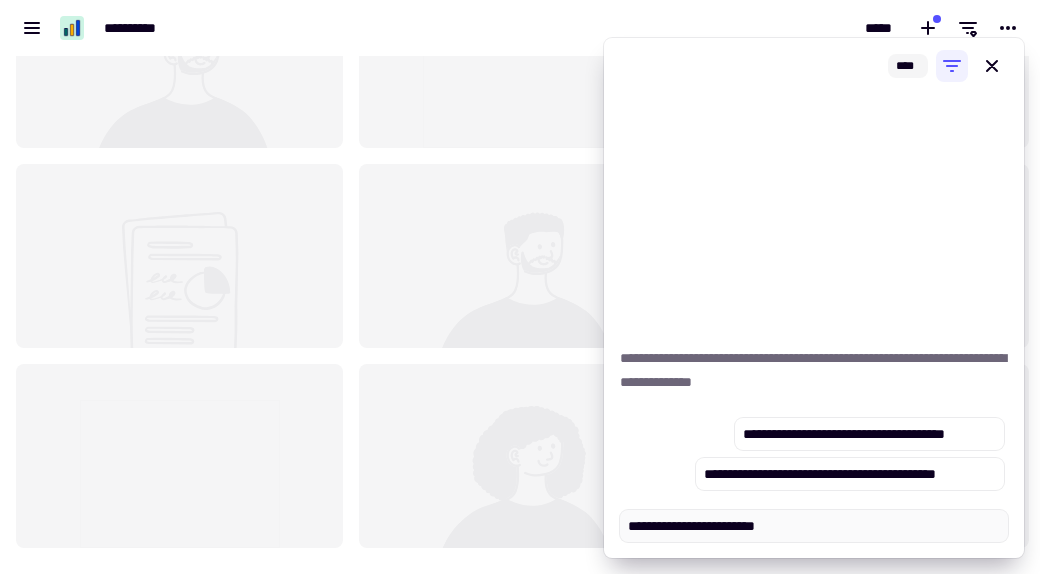 type on "*" 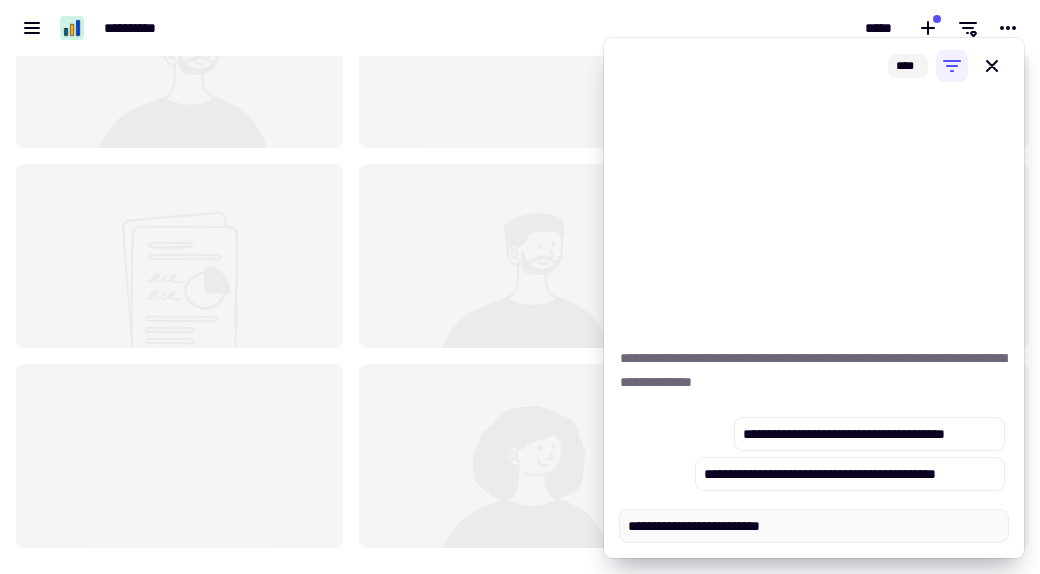 type on "*" 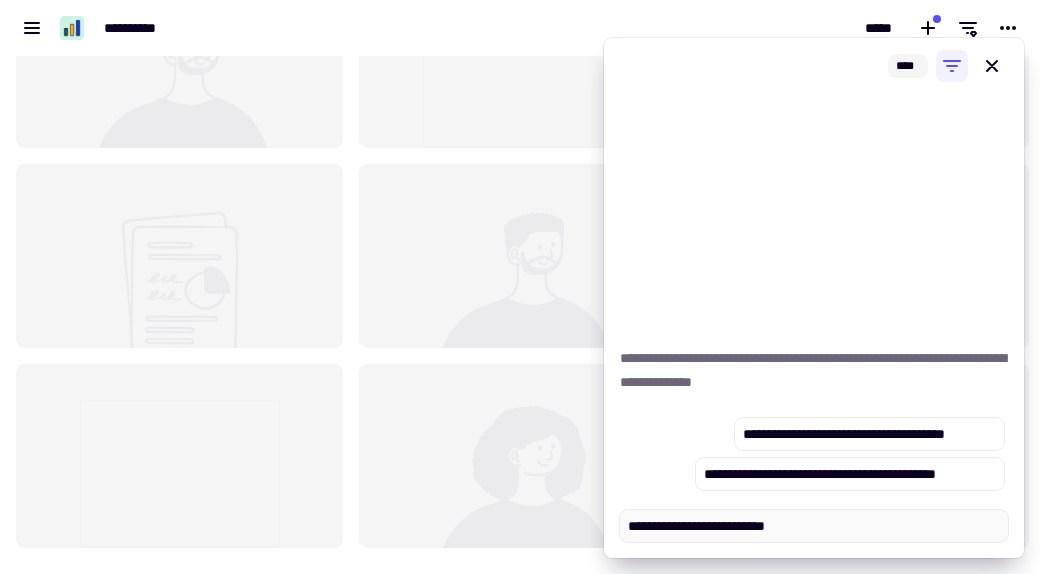 type on "*" 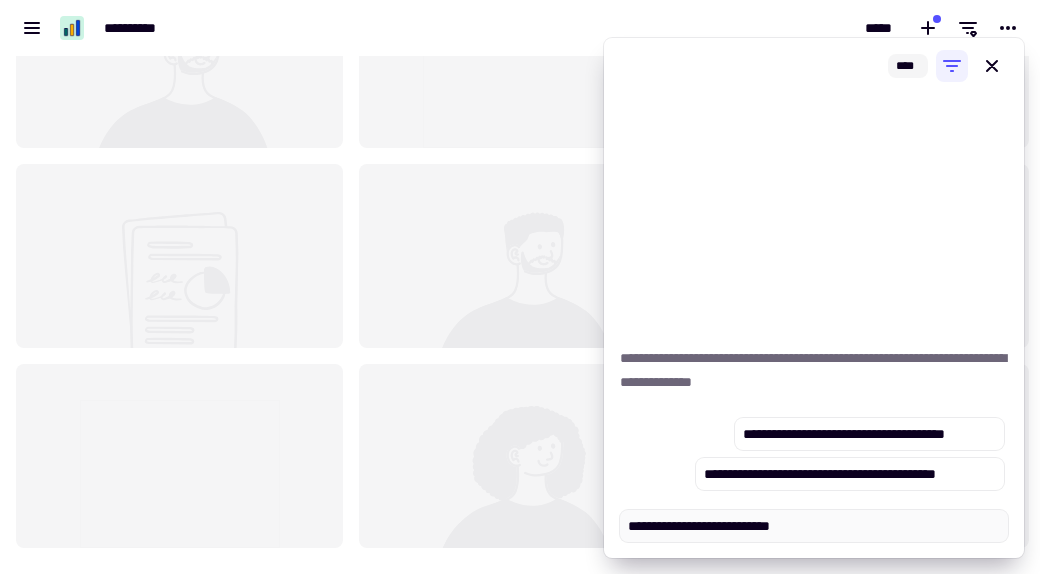 type on "*" 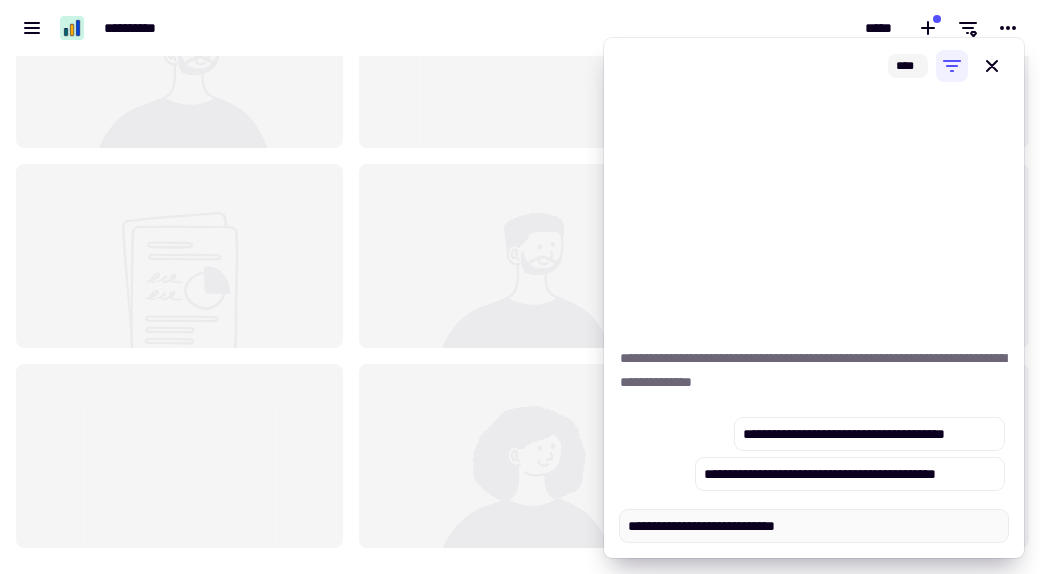 type on "*" 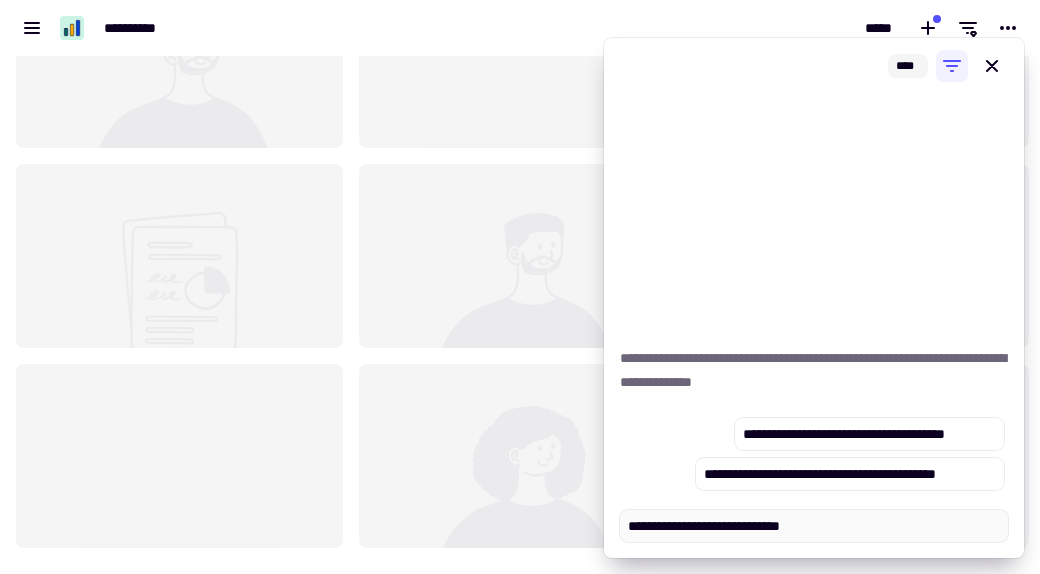 type on "*" 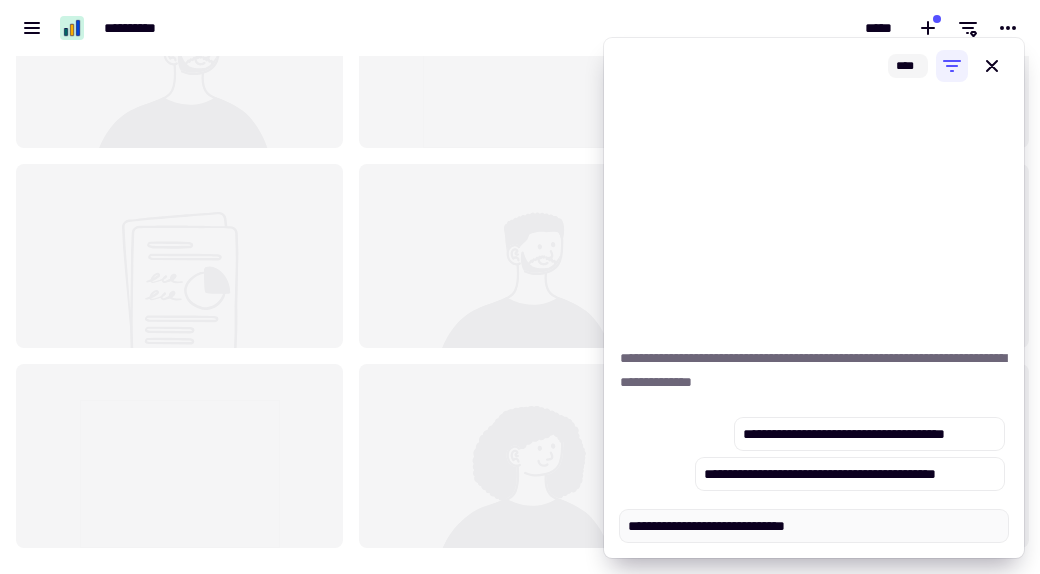 type on "*" 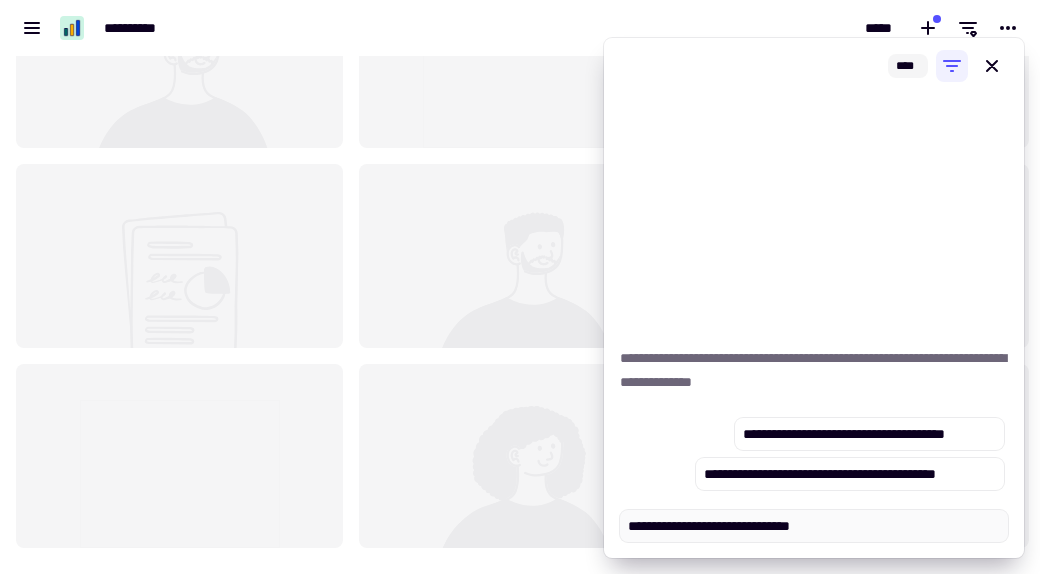 type on "*" 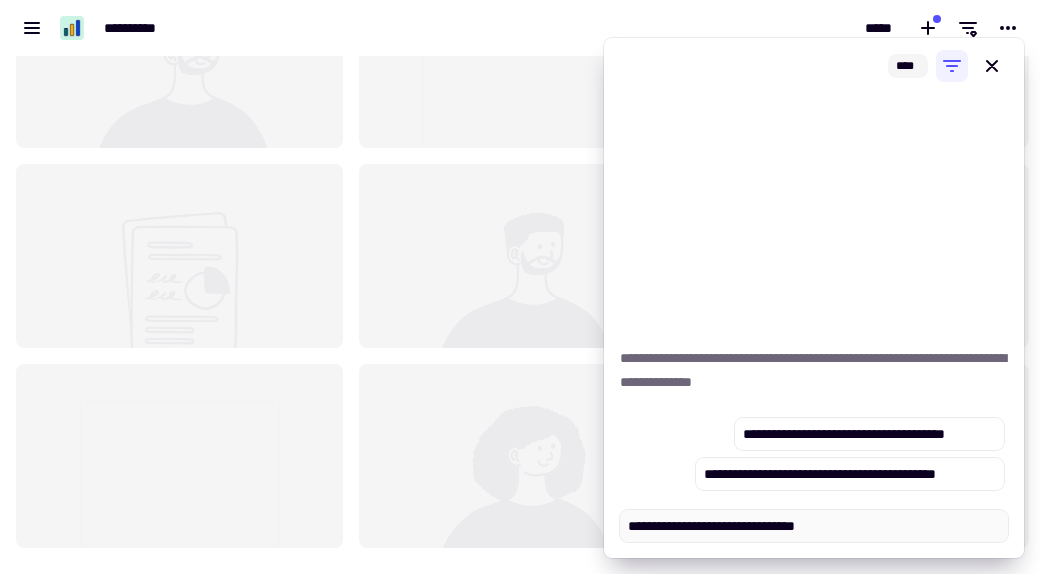 type on "*" 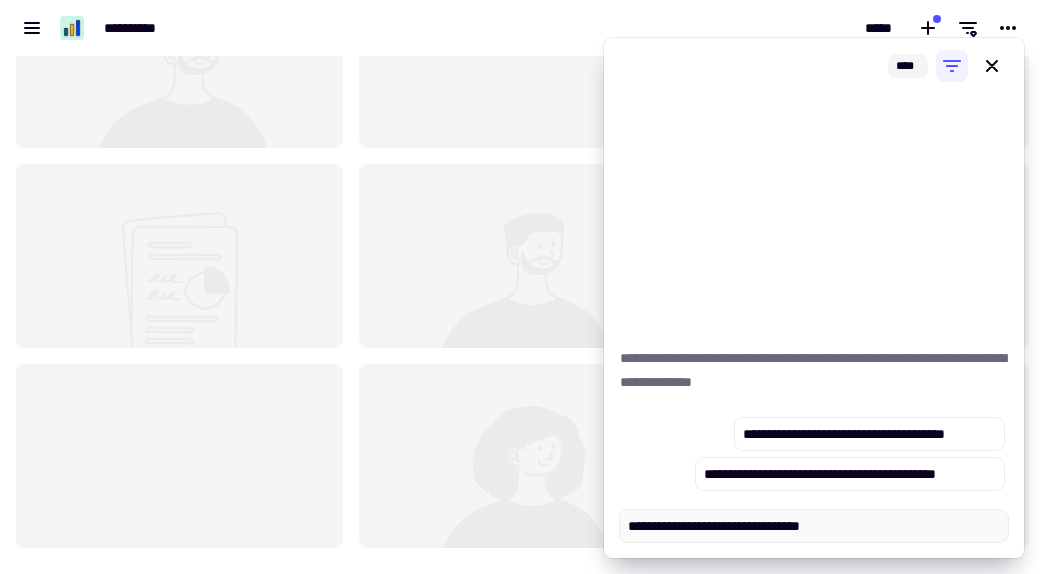 type on "*" 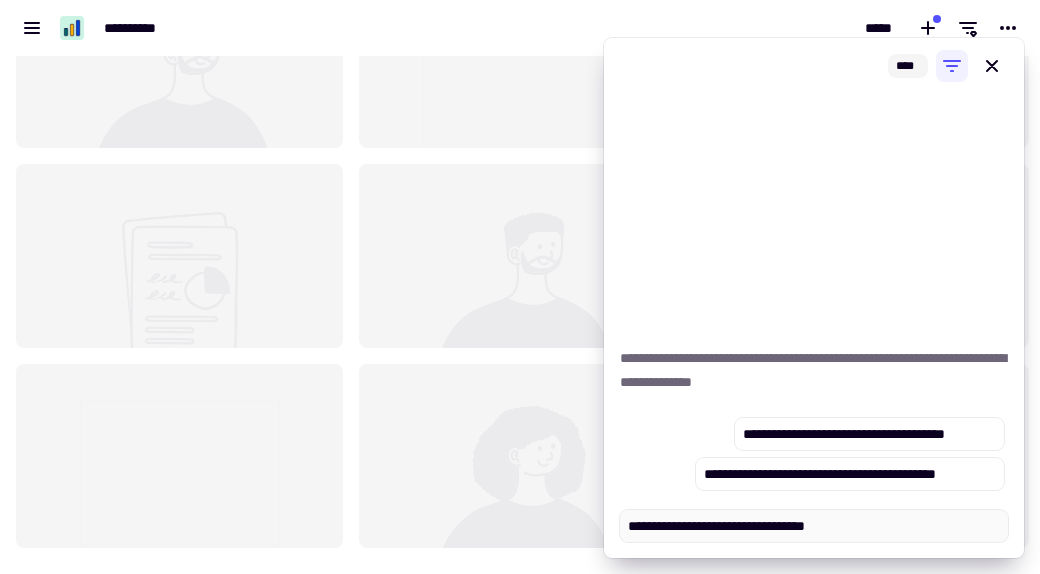 type on "*" 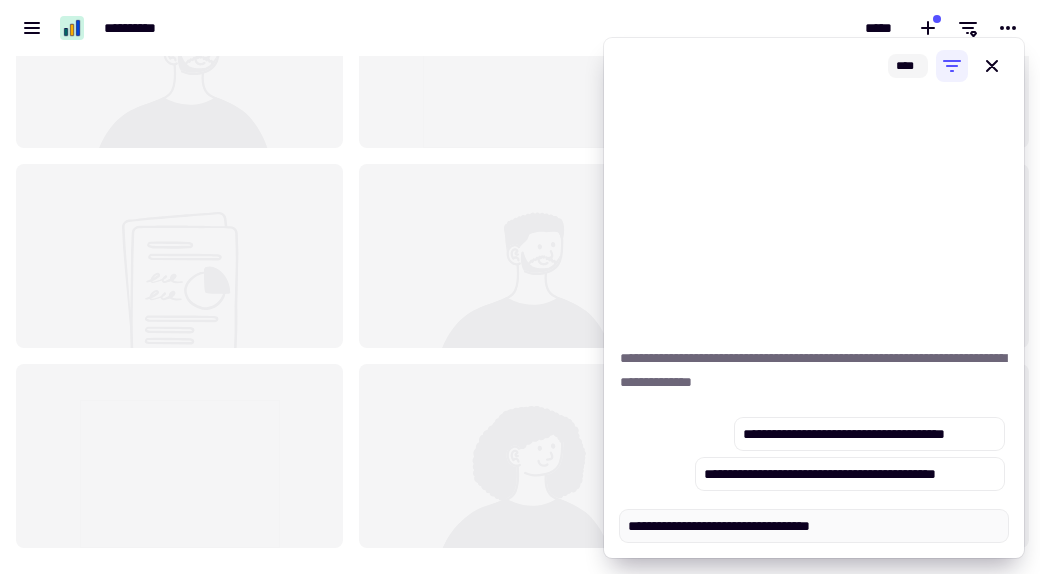type on "*" 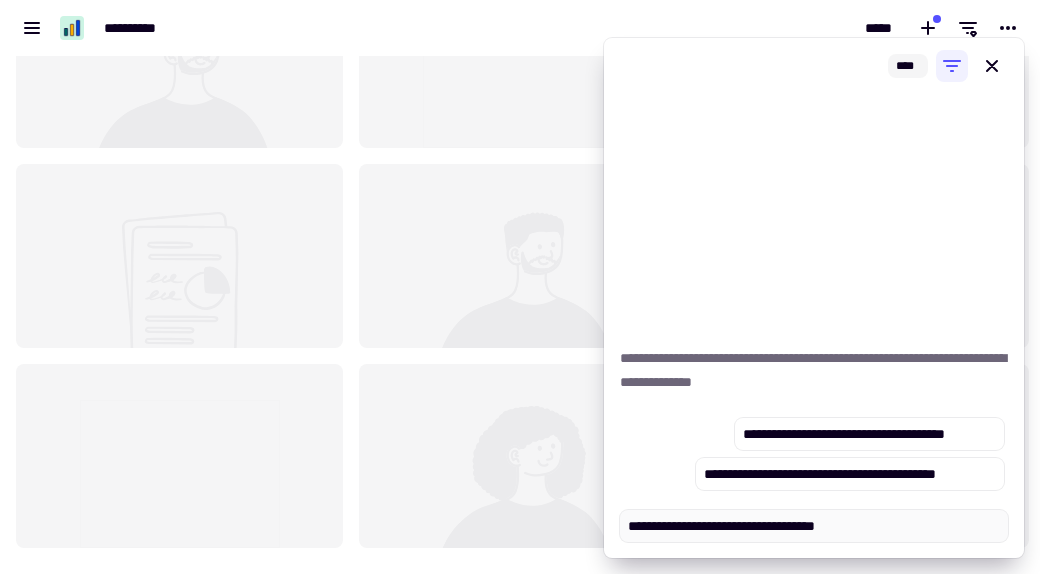 type on "*" 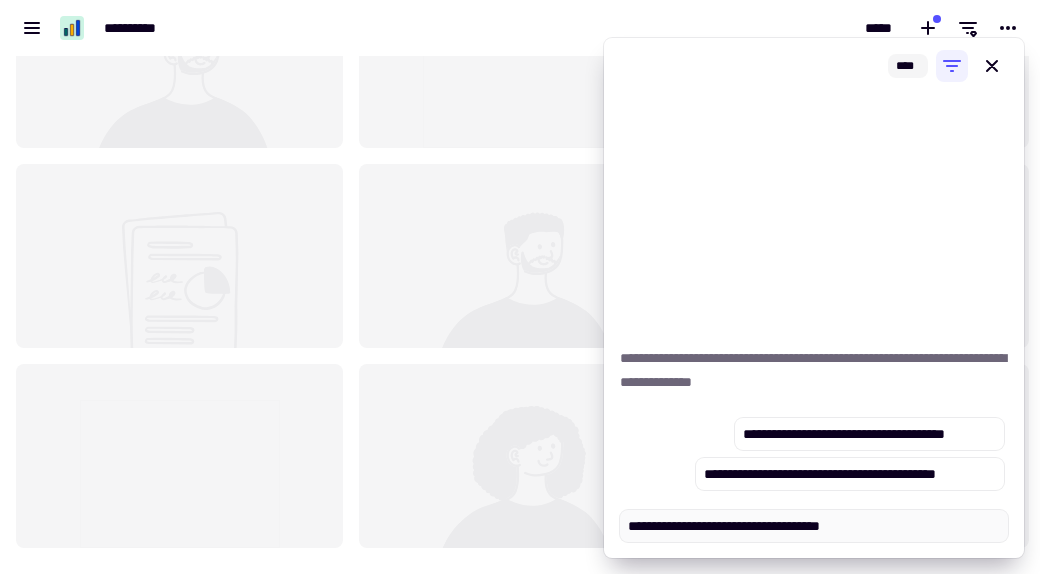 type on "*" 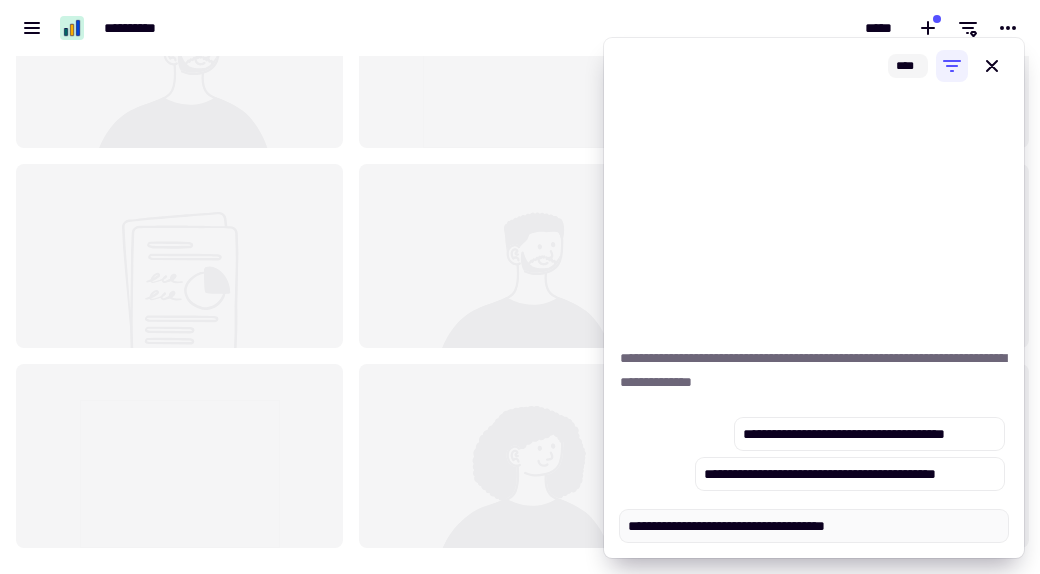 type on "*" 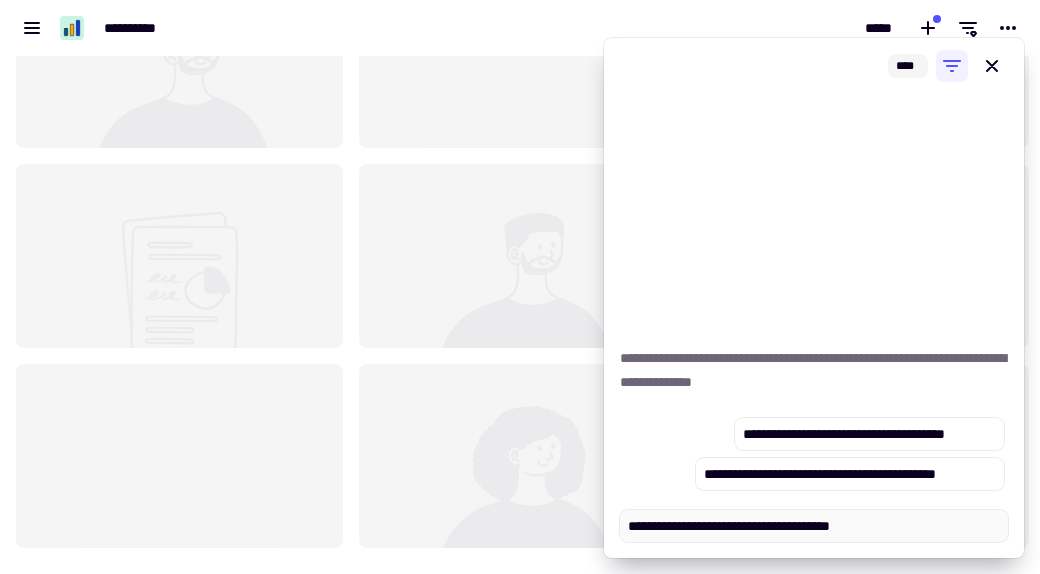type on "*" 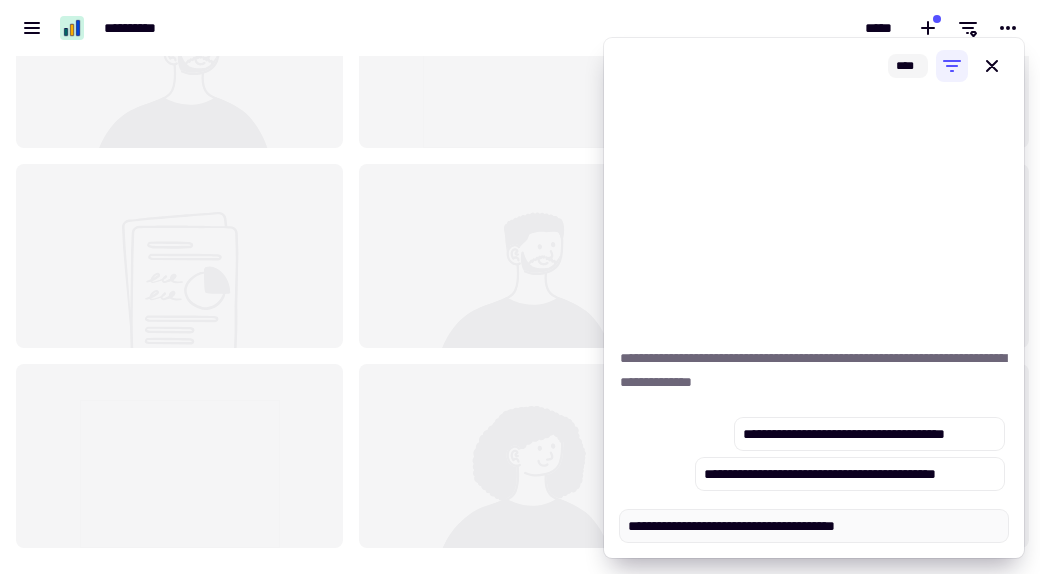type on "*" 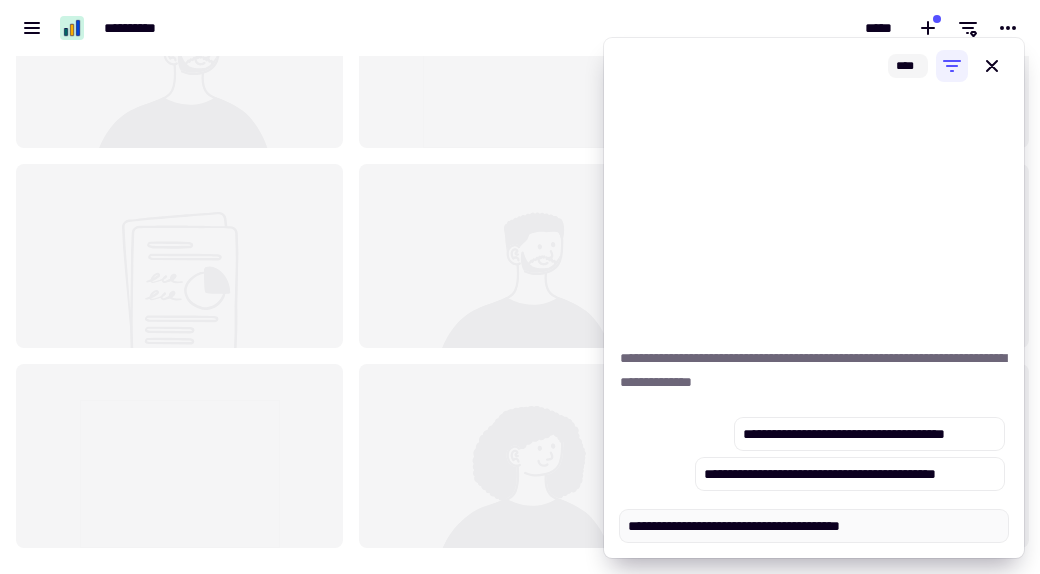 type on "*" 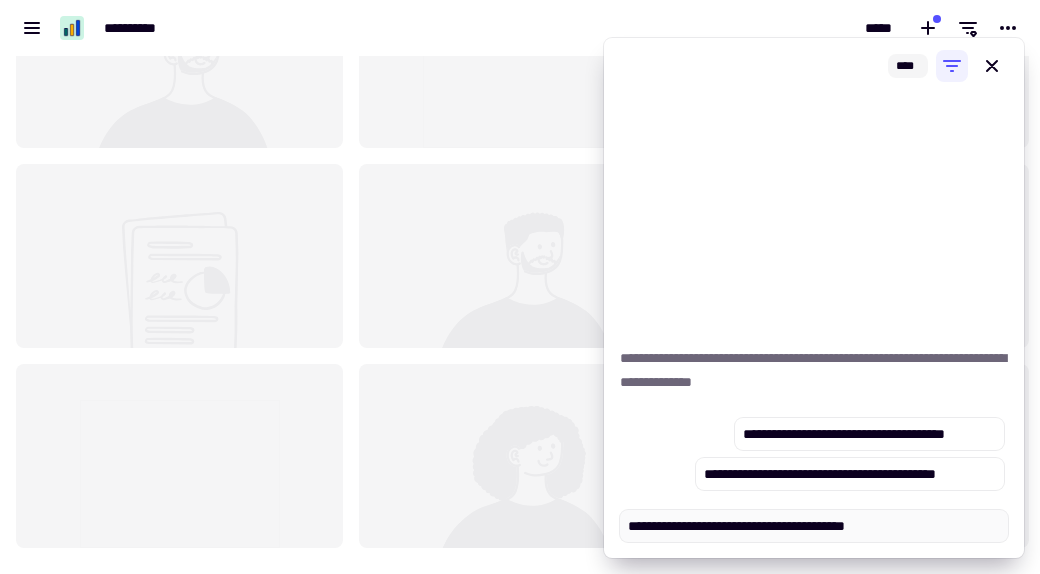 type on "*" 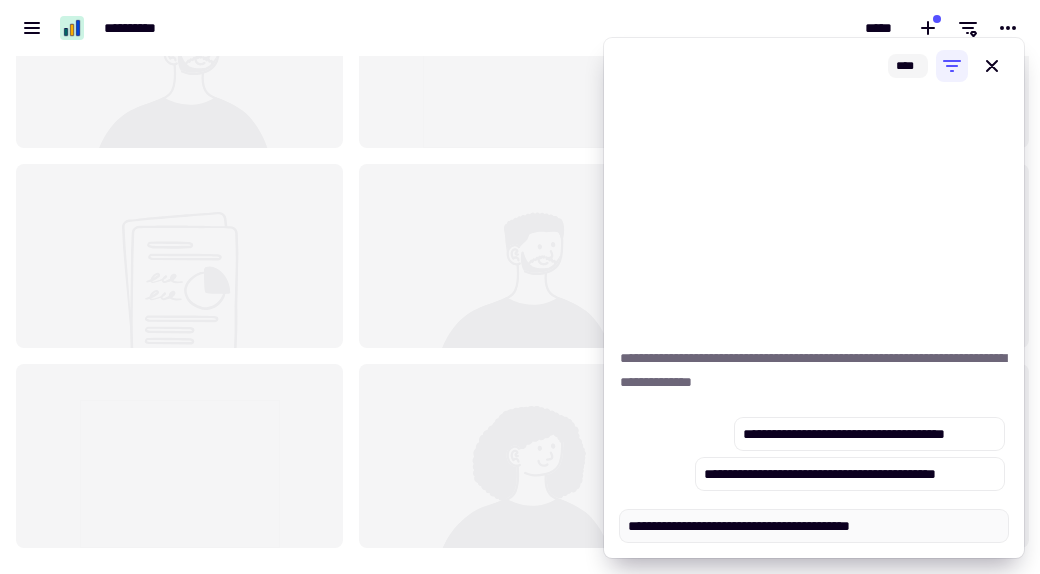 type on "*" 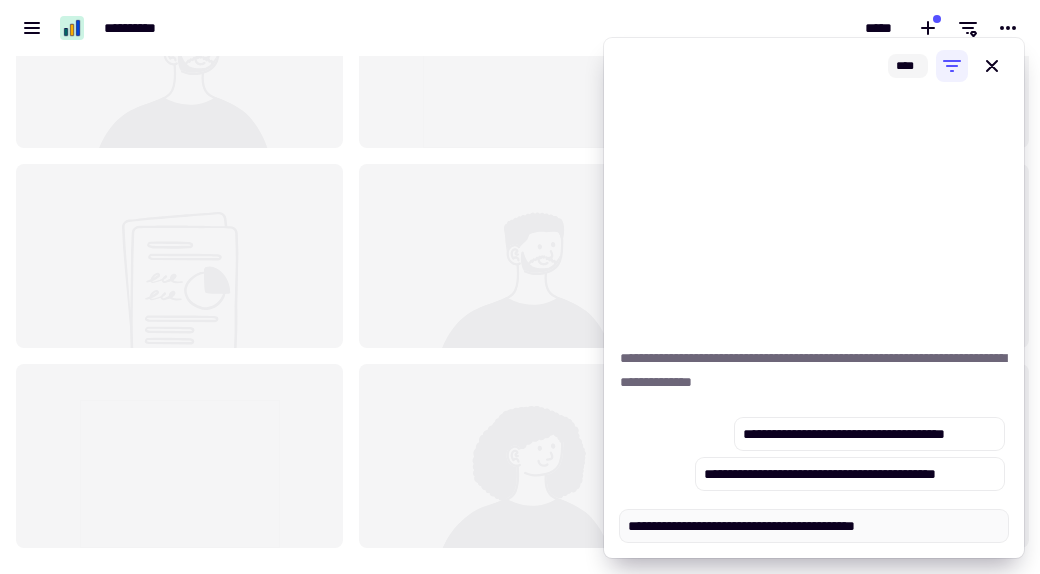 type on "*" 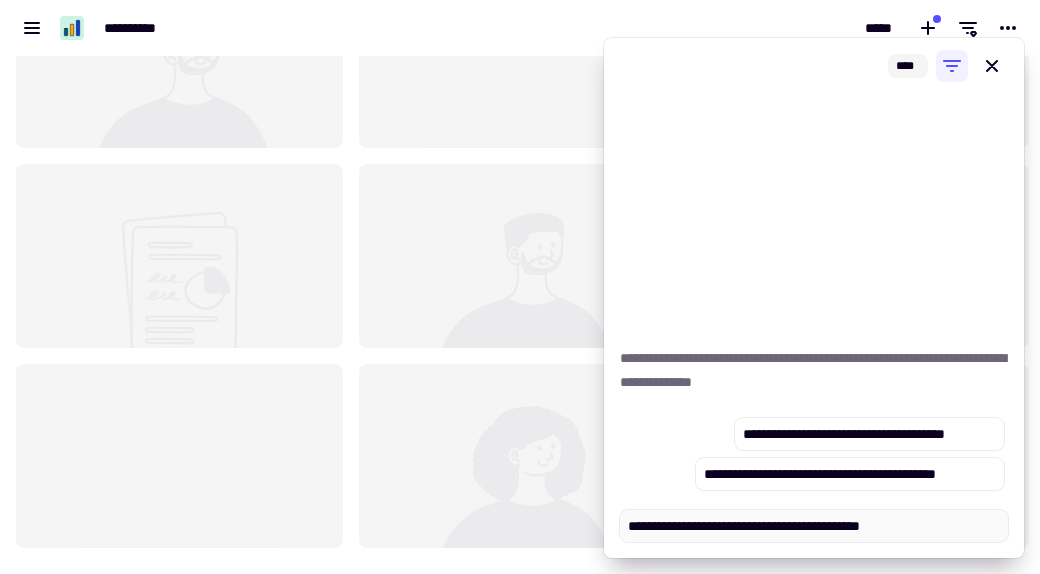 type on "*" 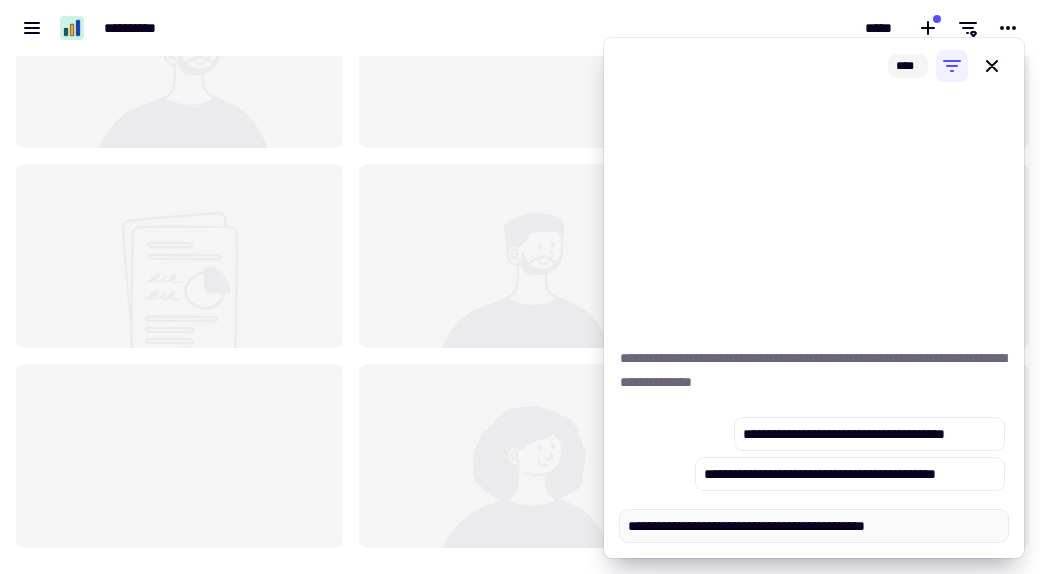 type on "*" 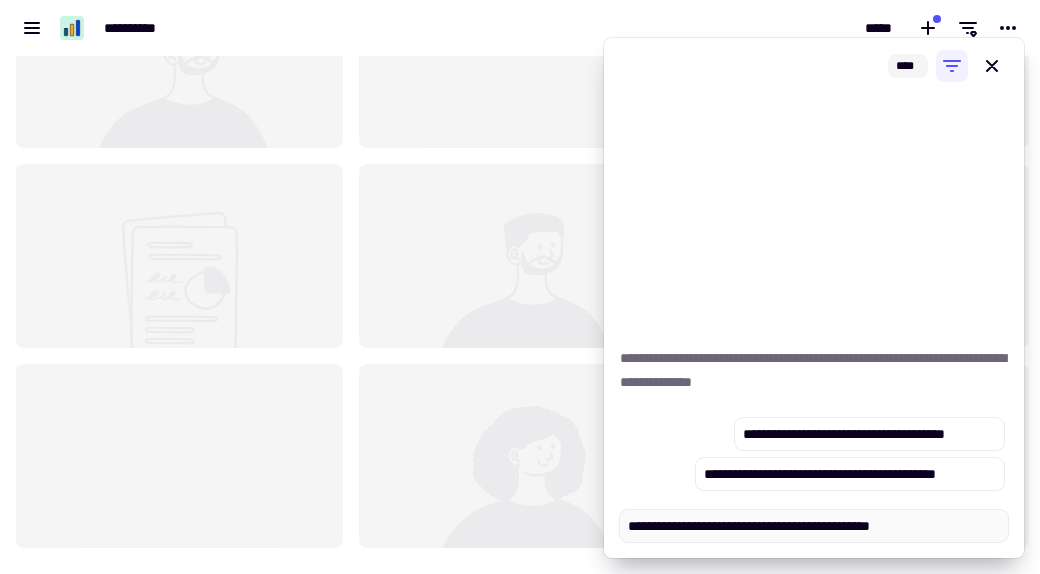 type on "*" 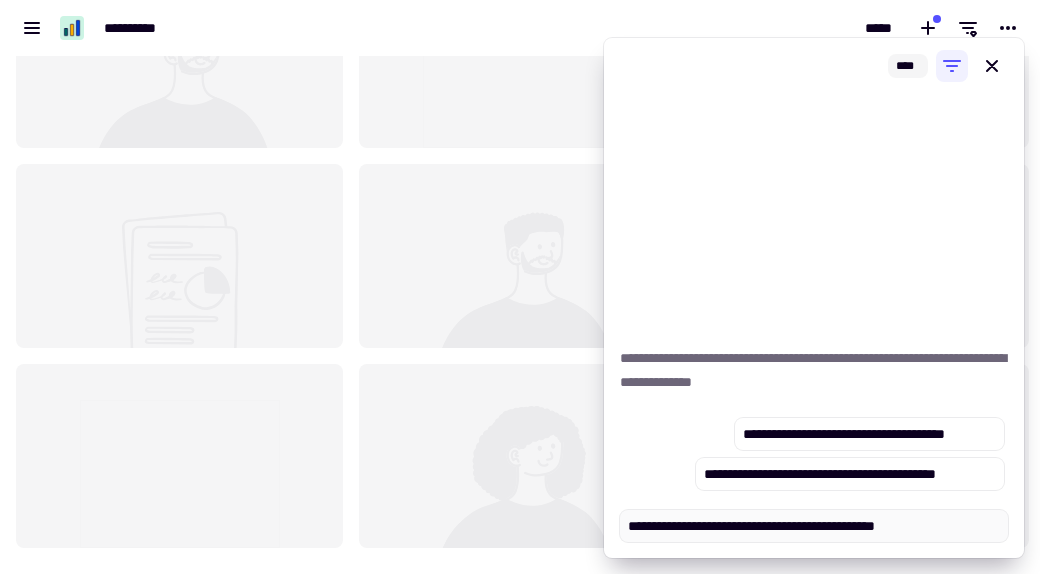type on "*" 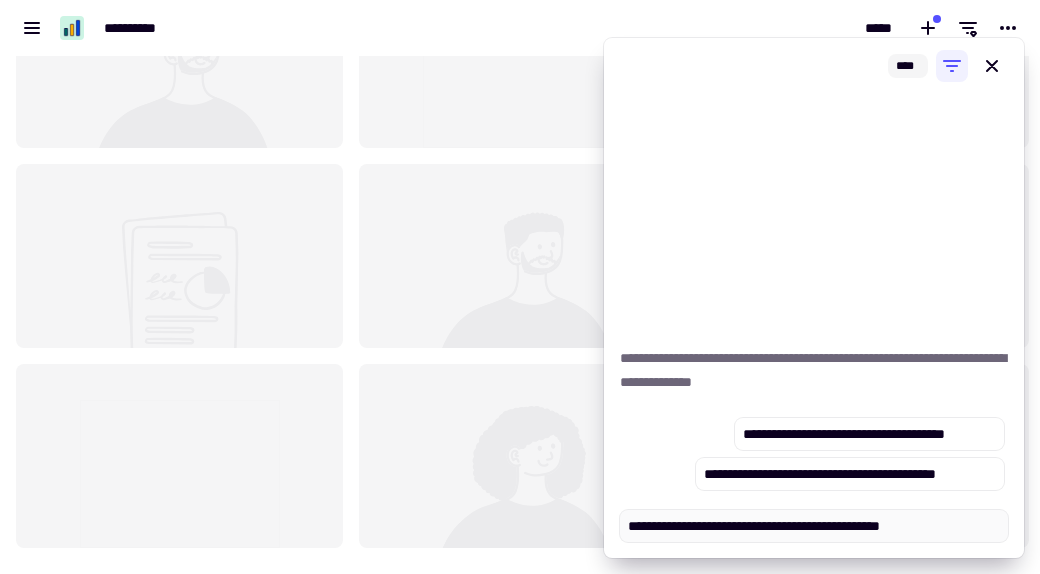 type on "*" 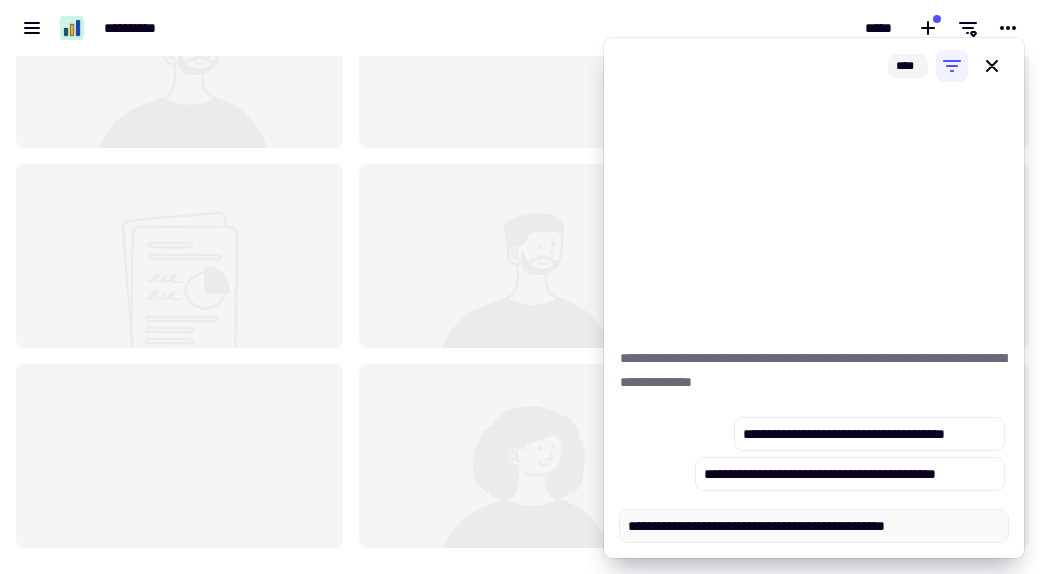 type on "*" 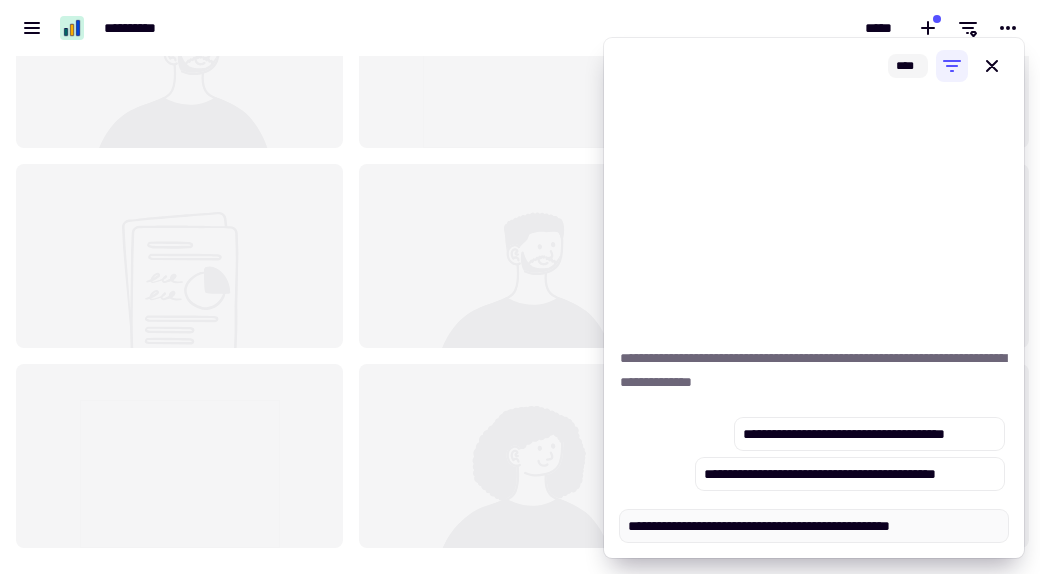 type on "*" 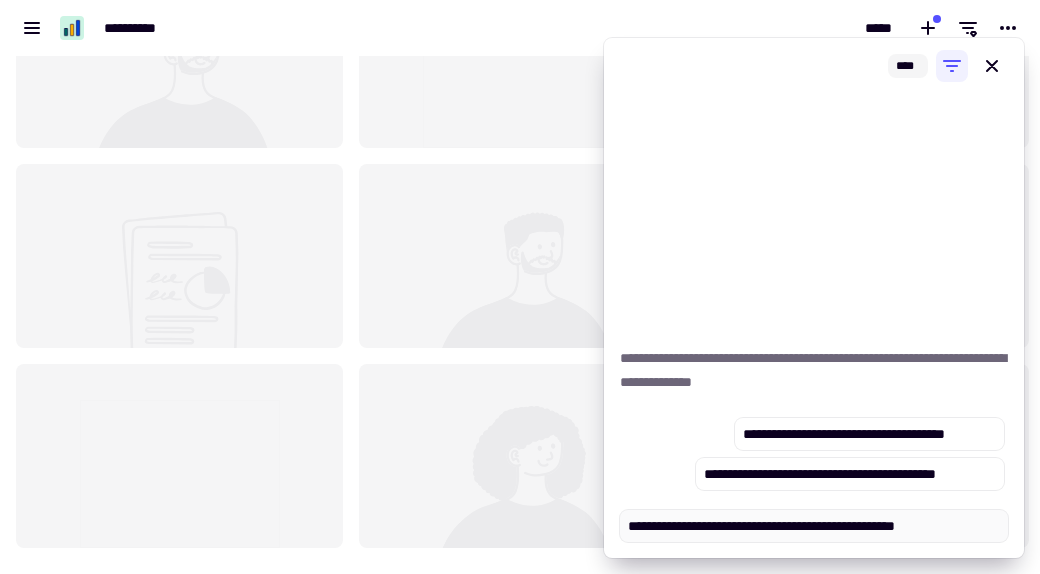 type on "*" 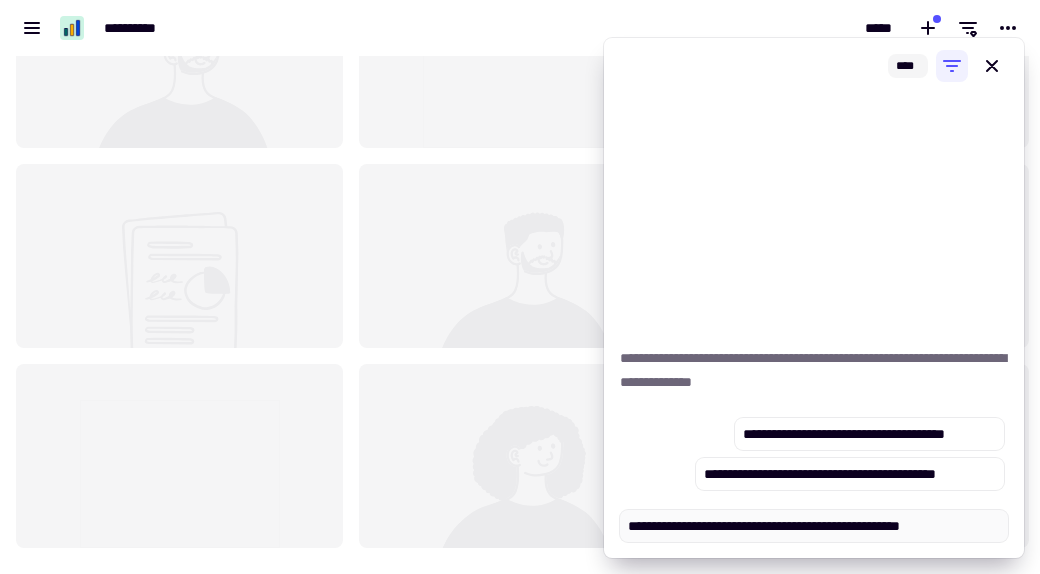 type on "*" 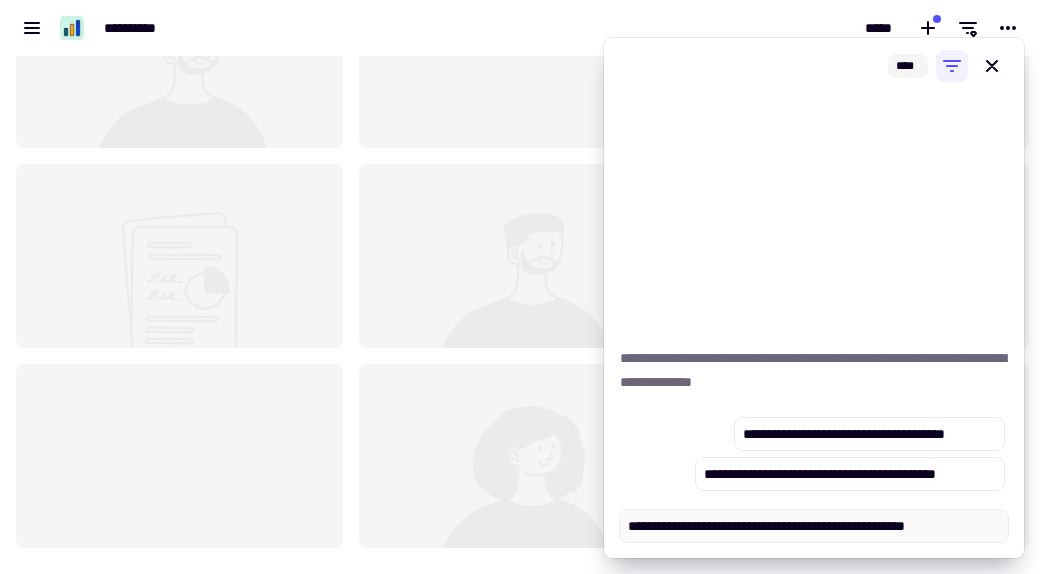 type on "*" 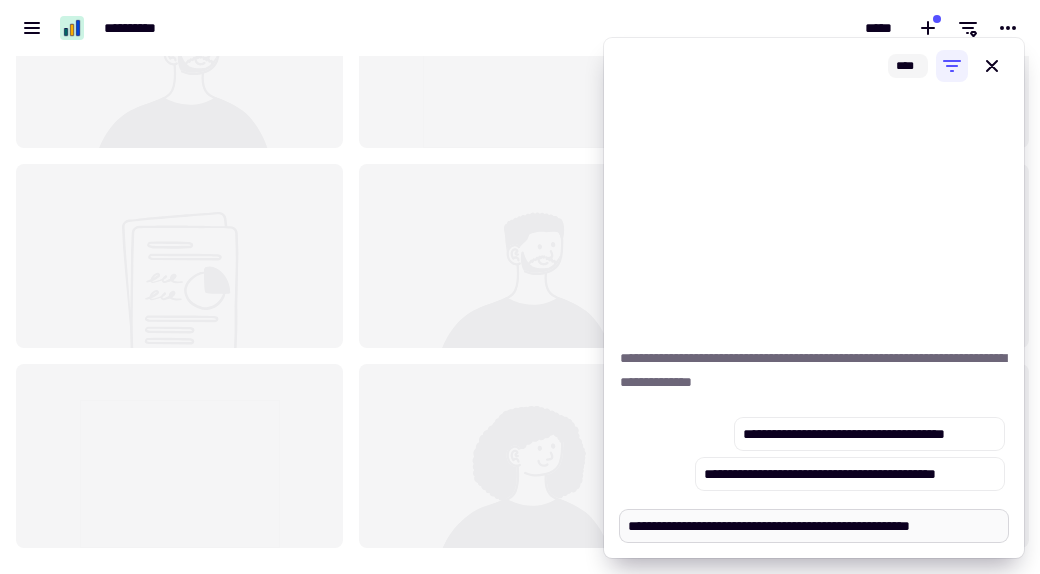 type on "*" 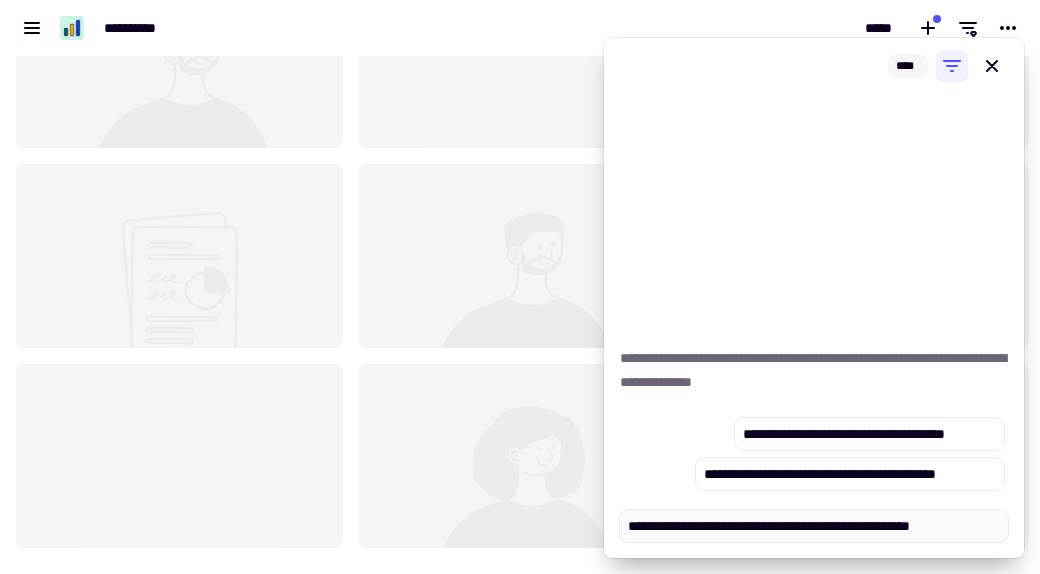 type on "**********" 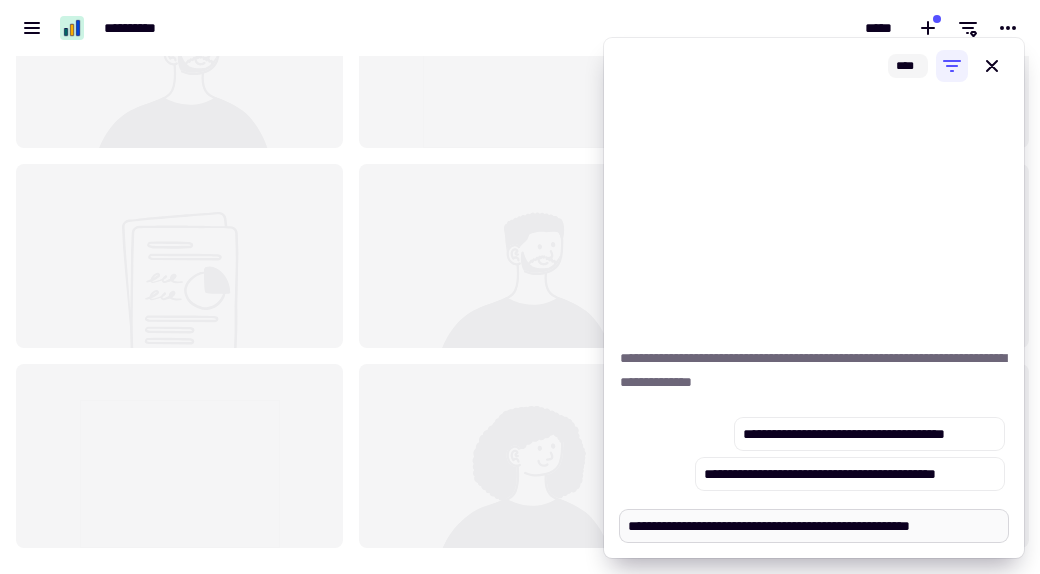 paste on "**********" 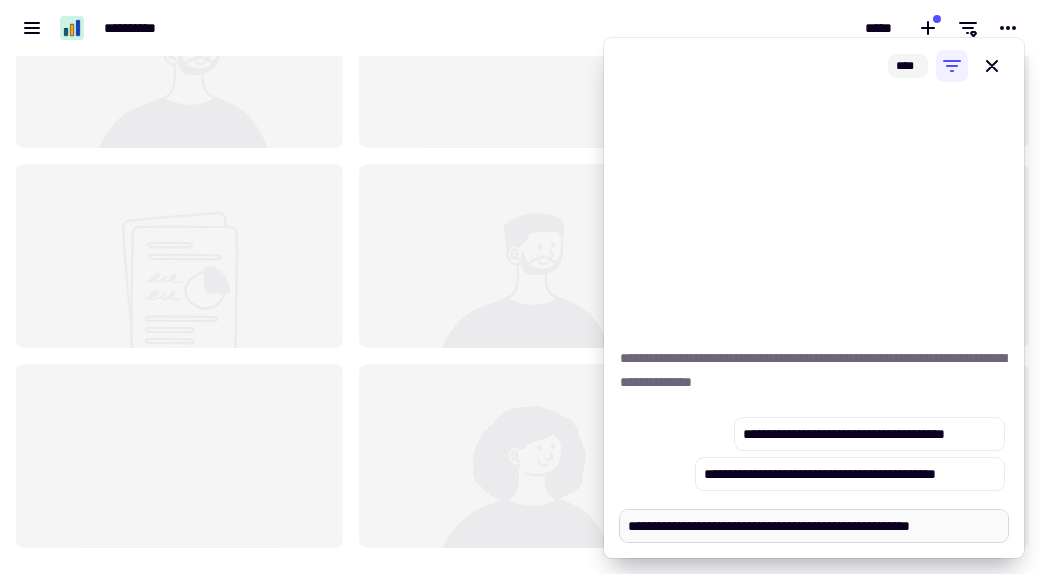 scroll, scrollTop: 3569, scrollLeft: 0, axis: vertical 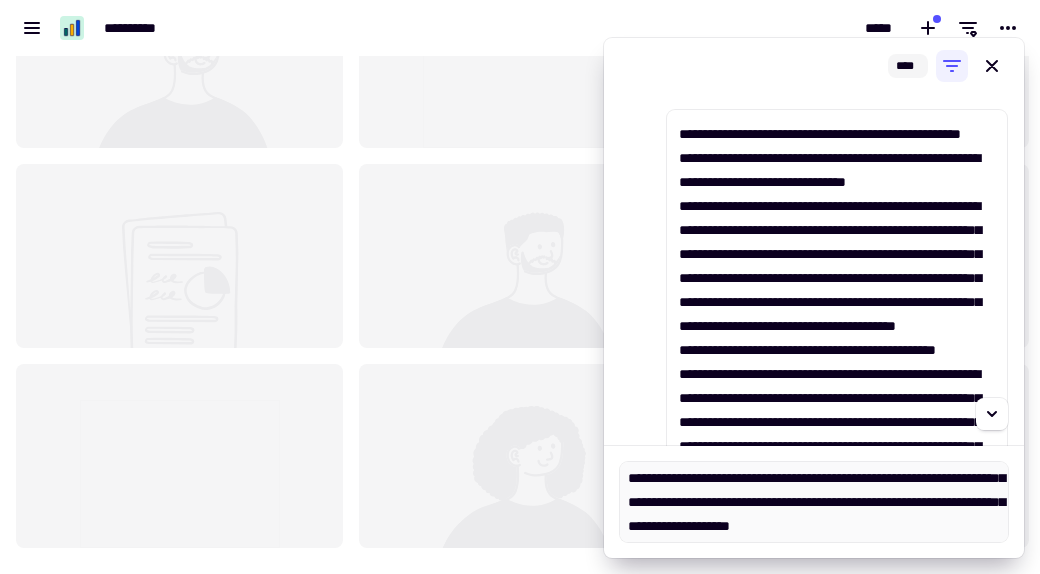 type on "*" 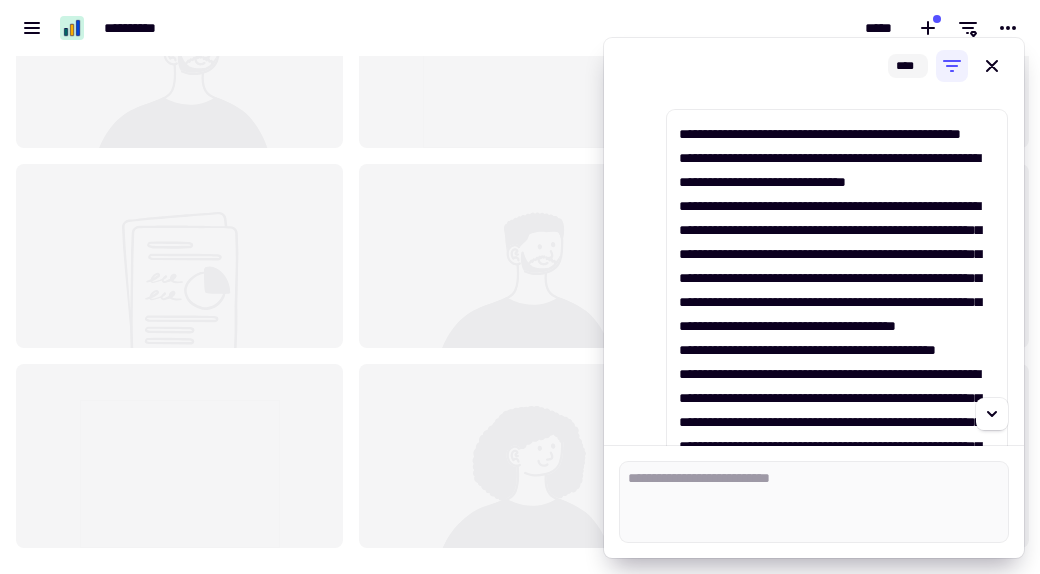 scroll, scrollTop: 0, scrollLeft: 0, axis: both 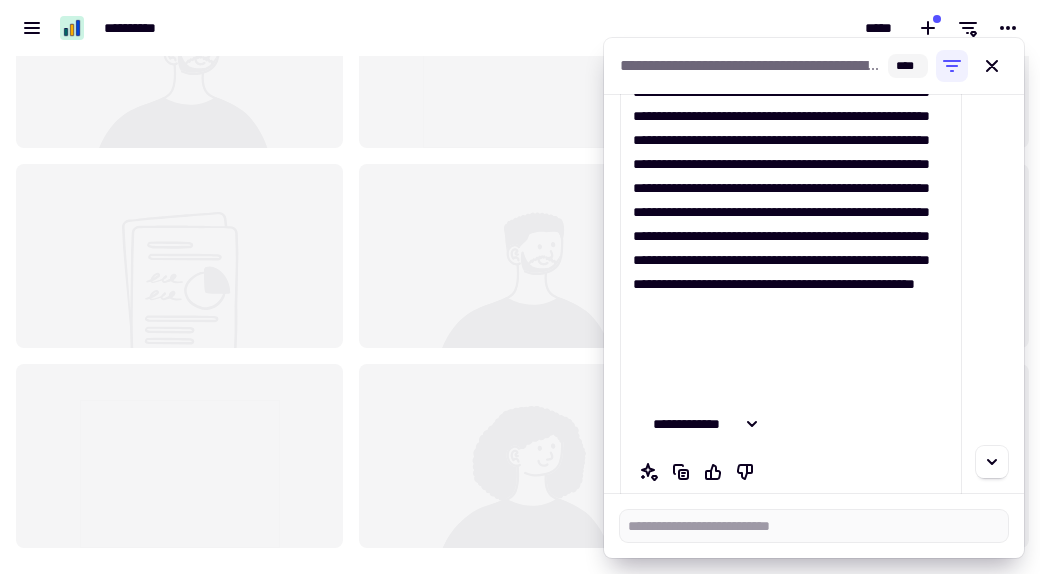 type on "*" 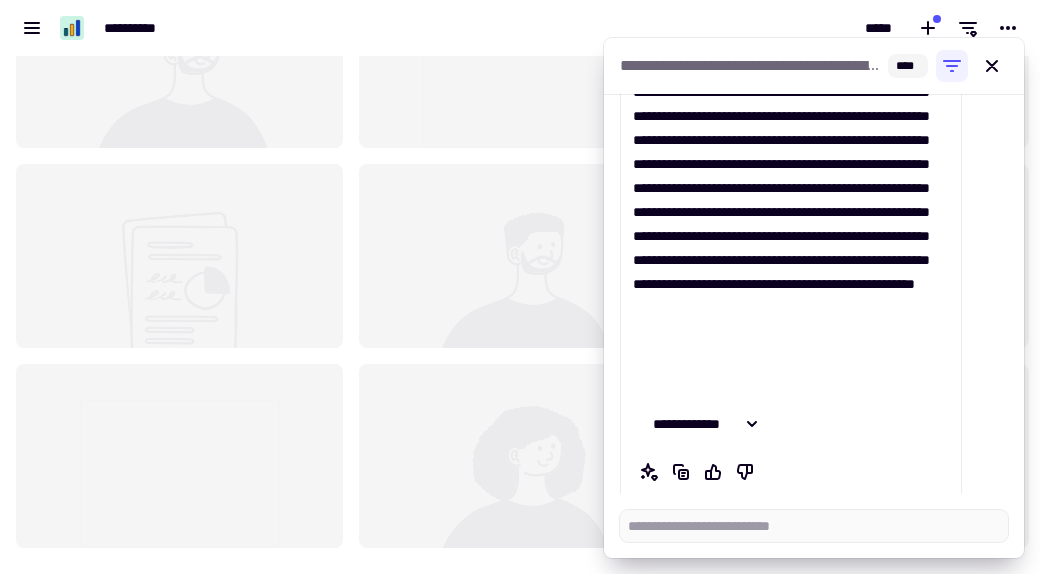 scroll, scrollTop: 4440, scrollLeft: 0, axis: vertical 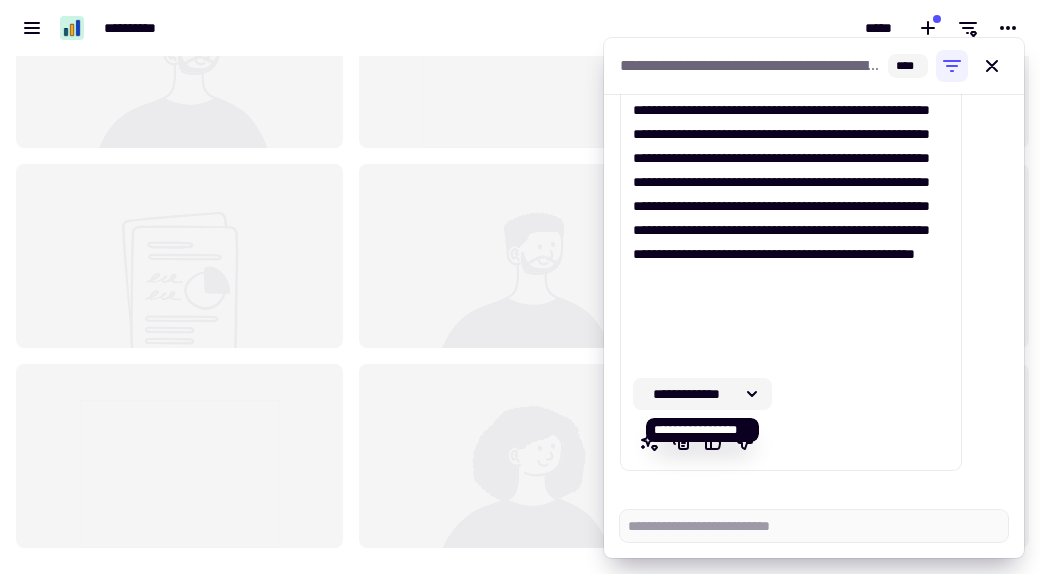 type 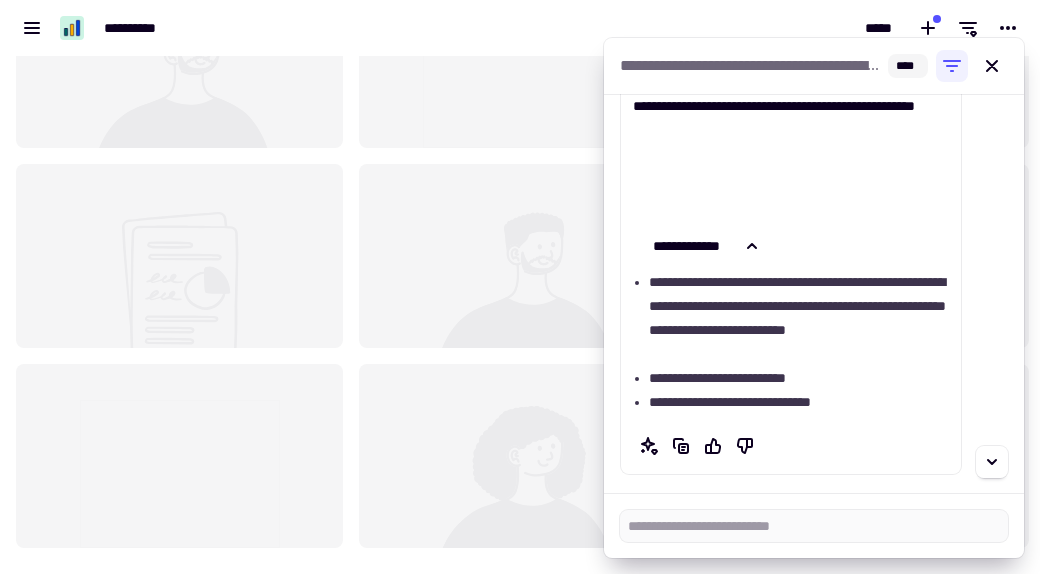 type on "*" 